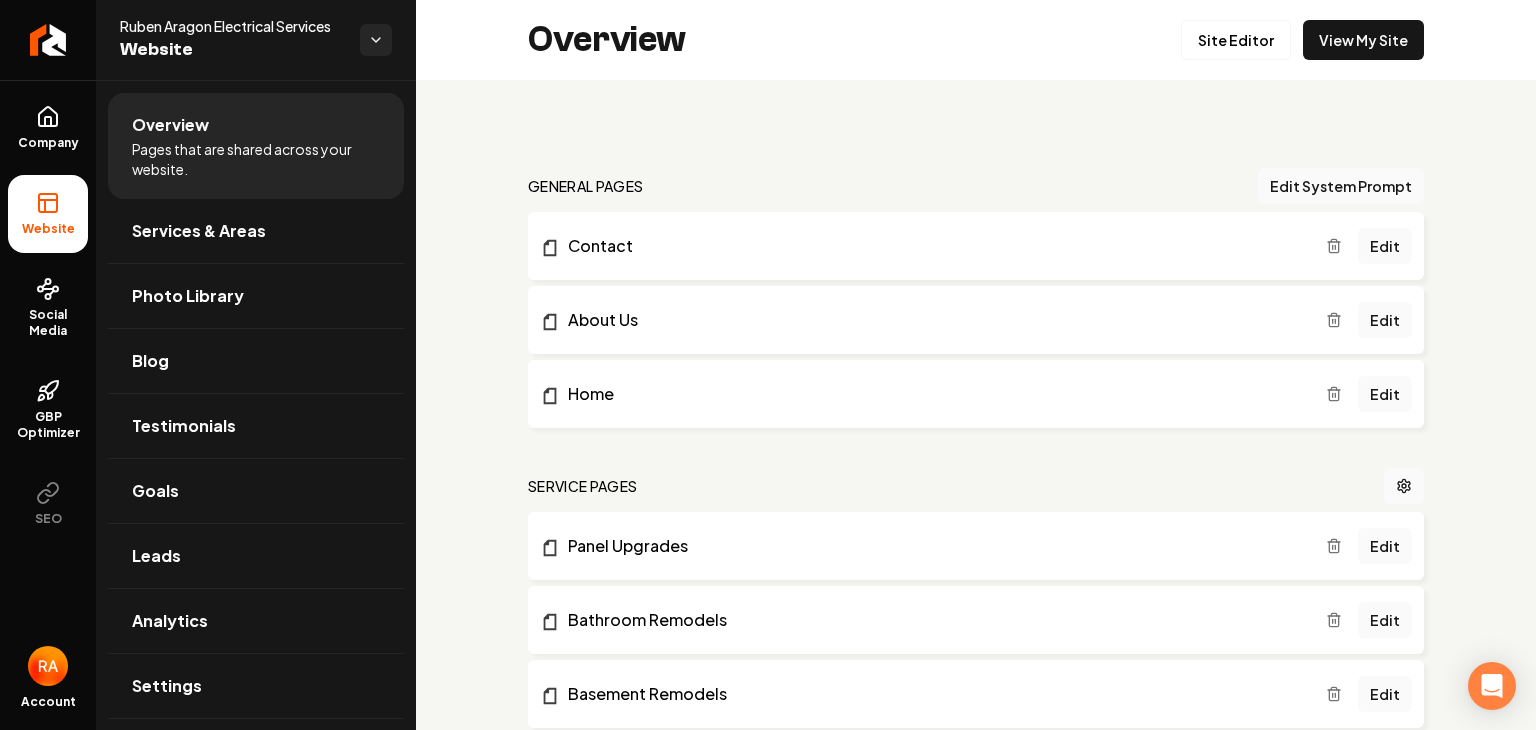 scroll, scrollTop: 0, scrollLeft: 0, axis: both 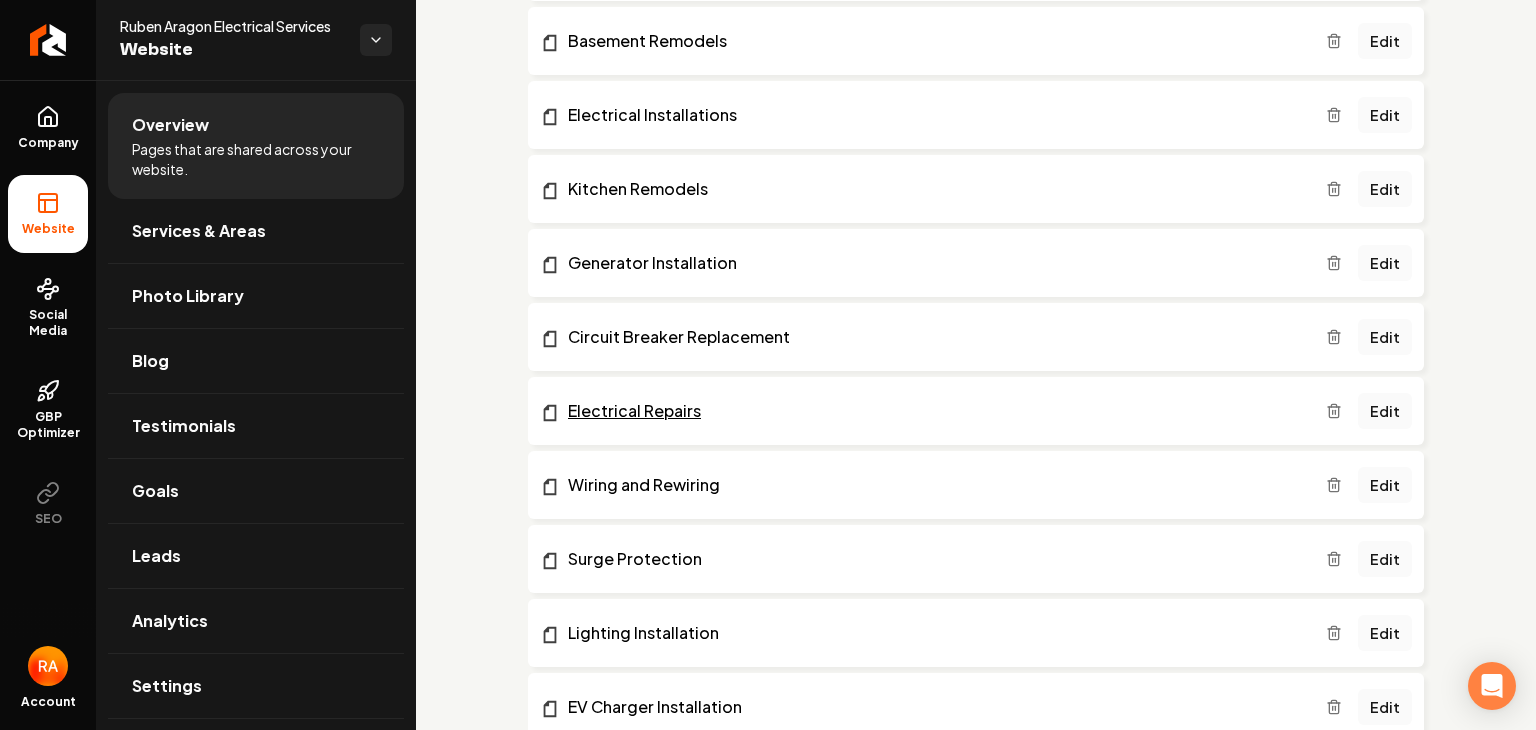 click on "Electrical Repairs" at bounding box center [933, 411] 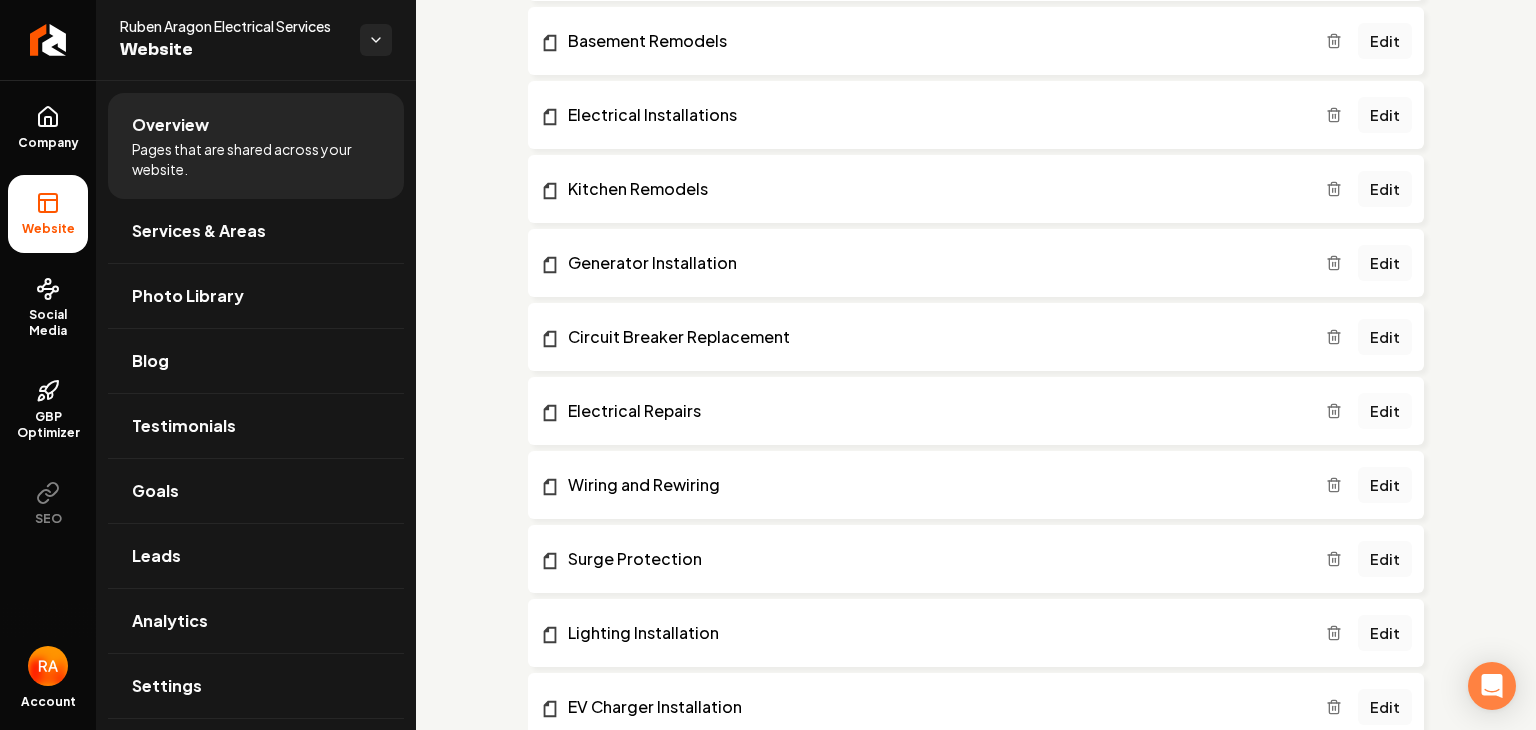 click on "Edit" at bounding box center (1385, 411) 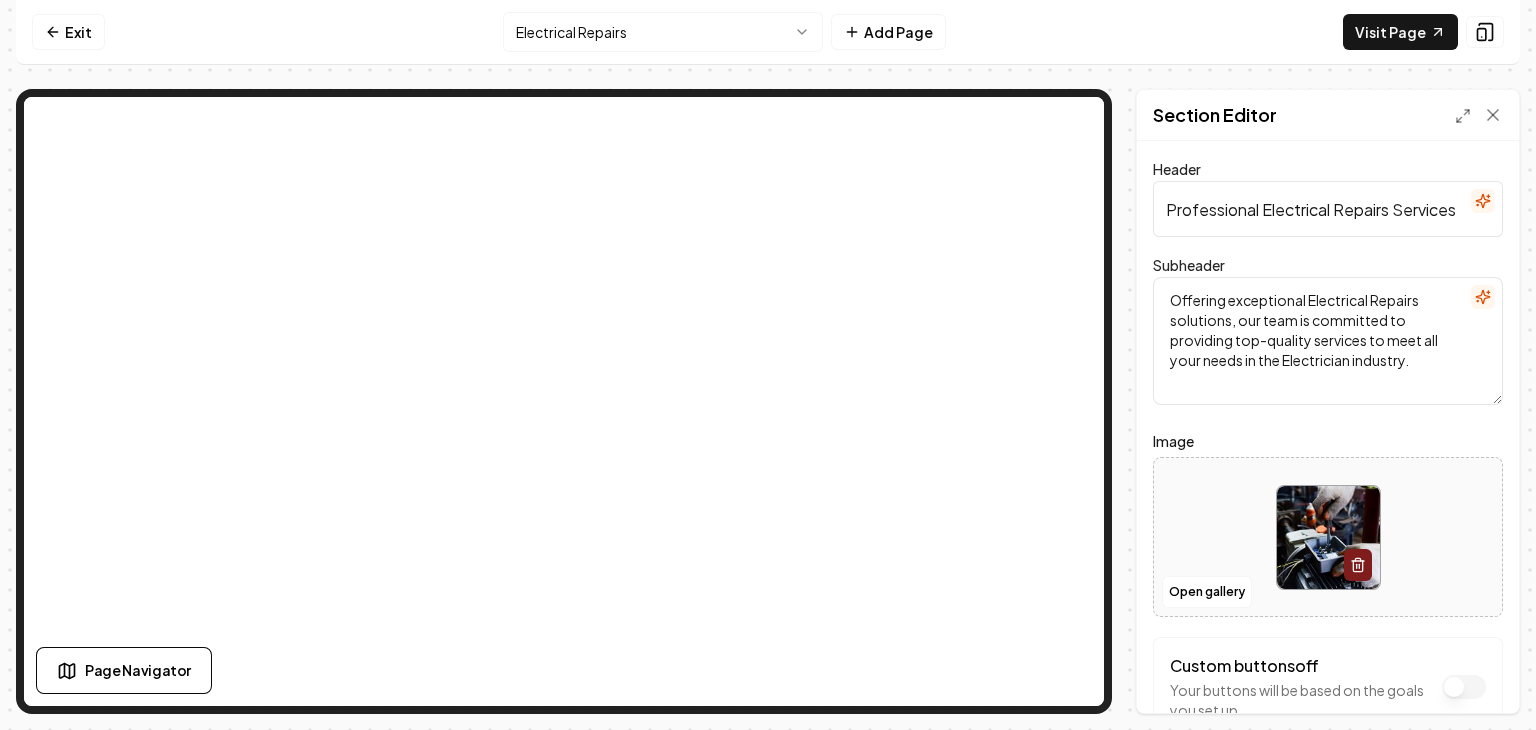 click 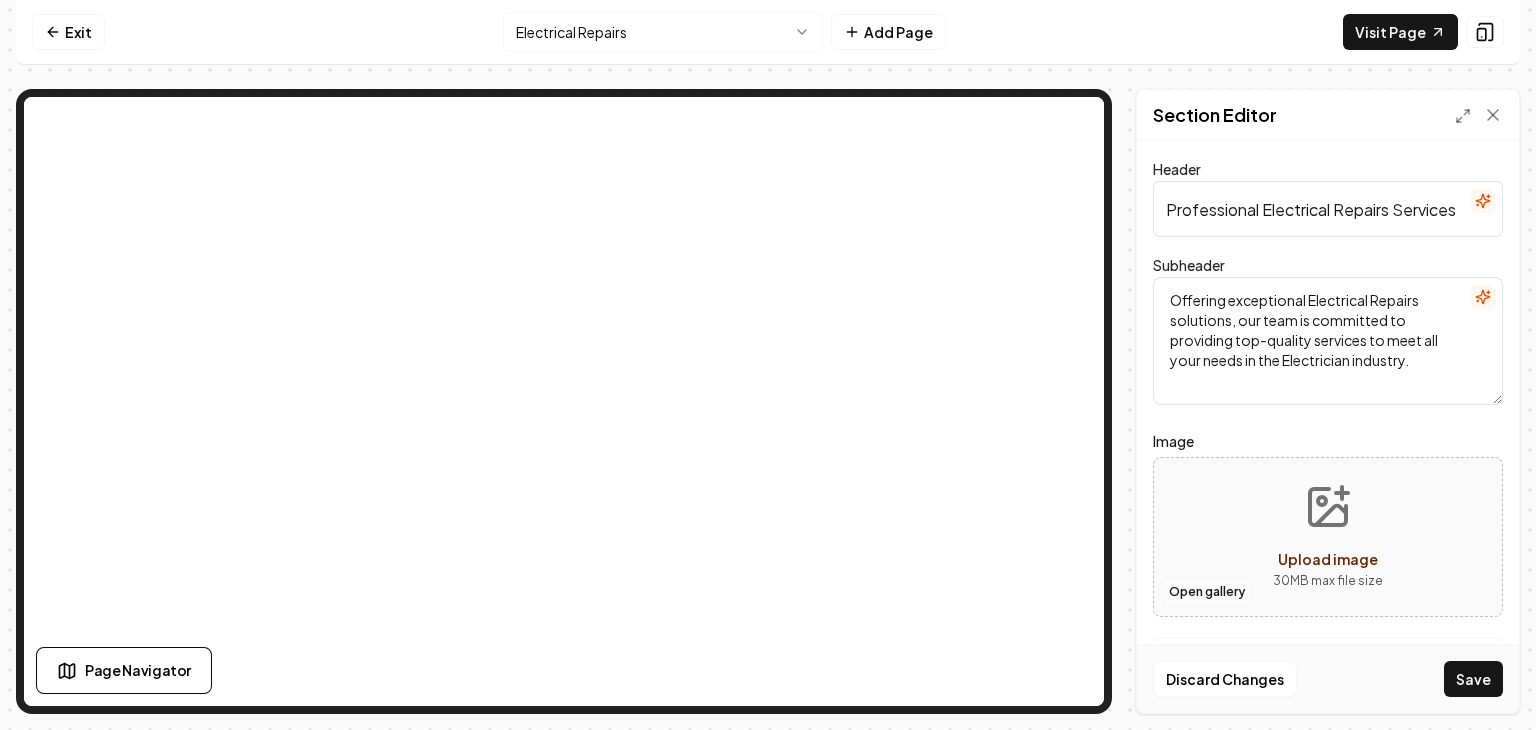 click on "Open gallery" at bounding box center [1207, 592] 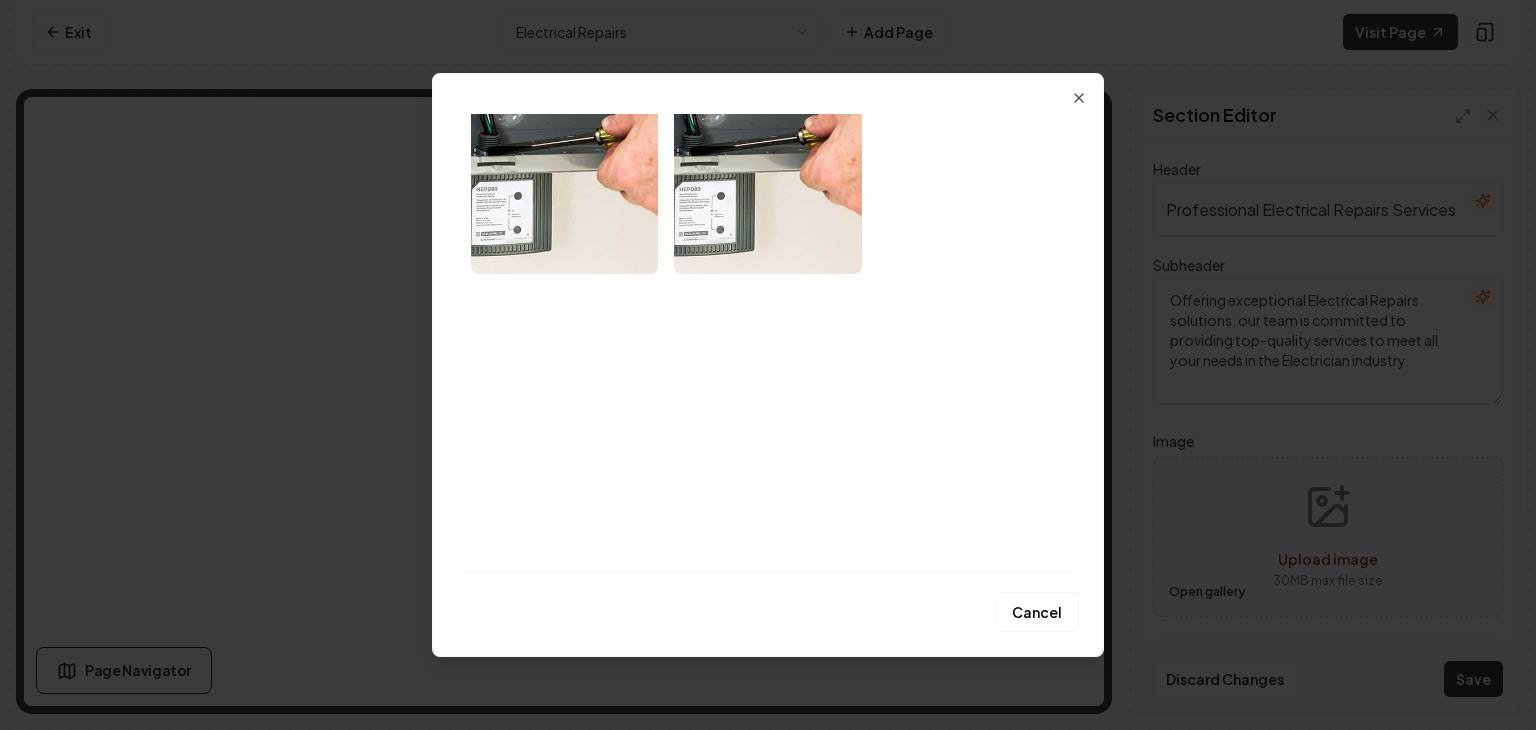 scroll, scrollTop: 0, scrollLeft: 0, axis: both 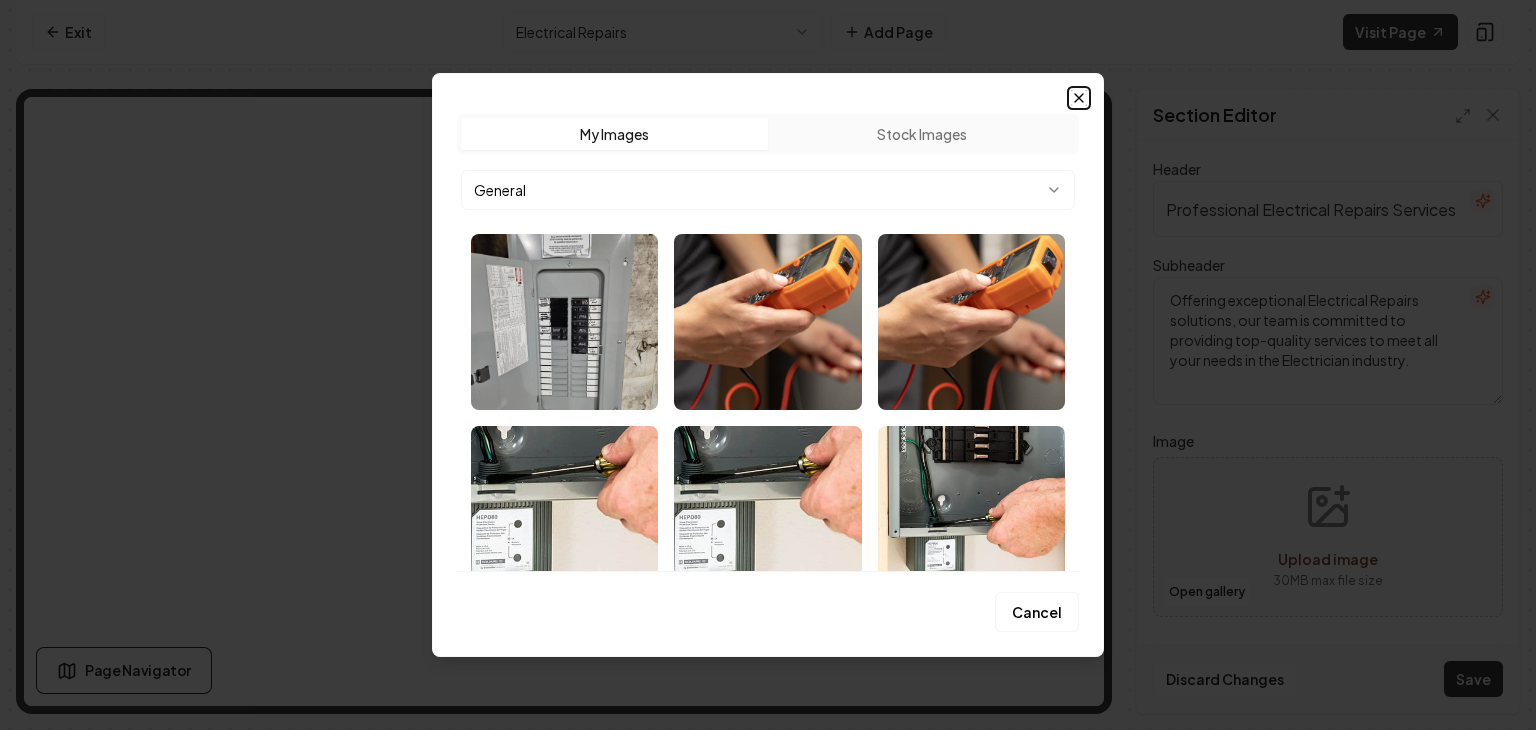 click 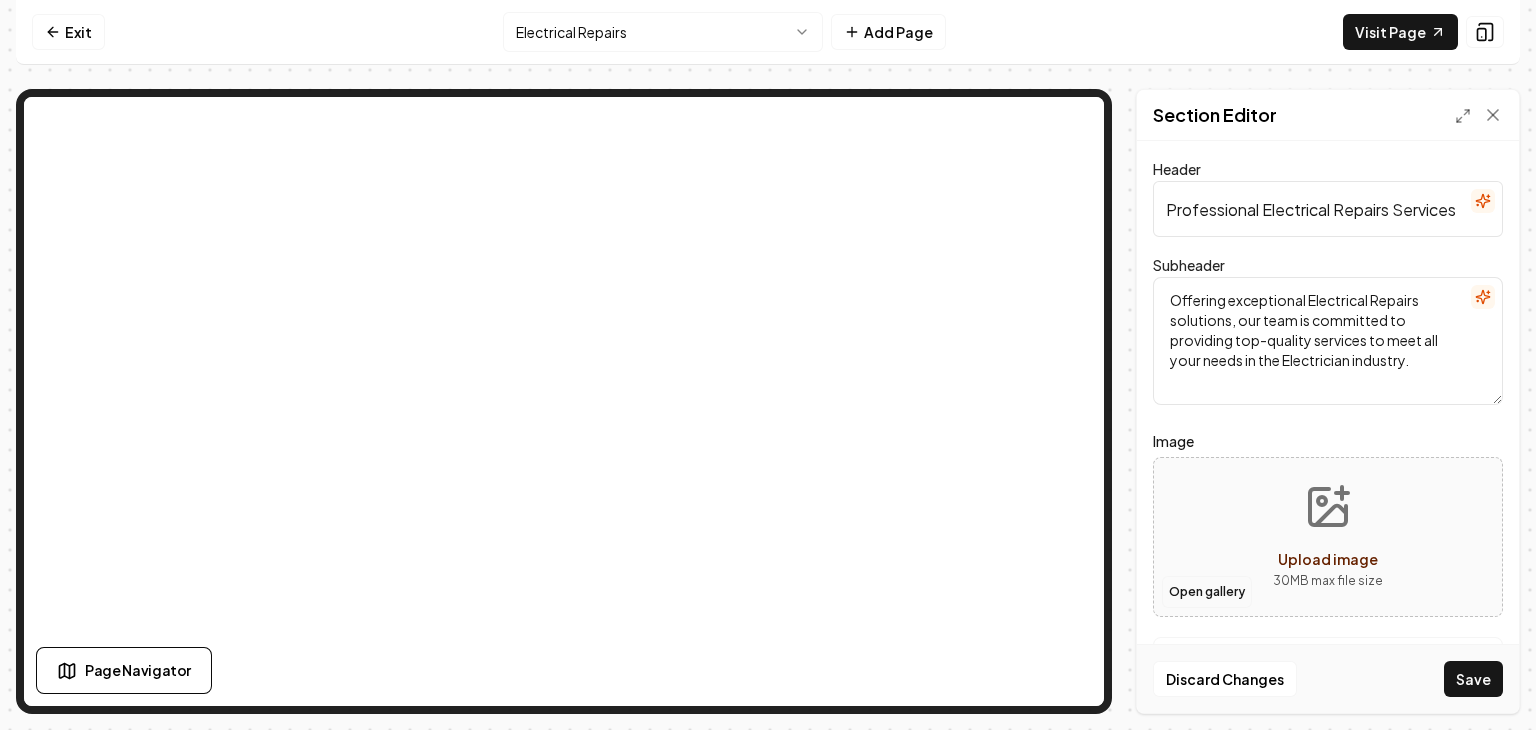 click on "Open gallery" at bounding box center (1207, 592) 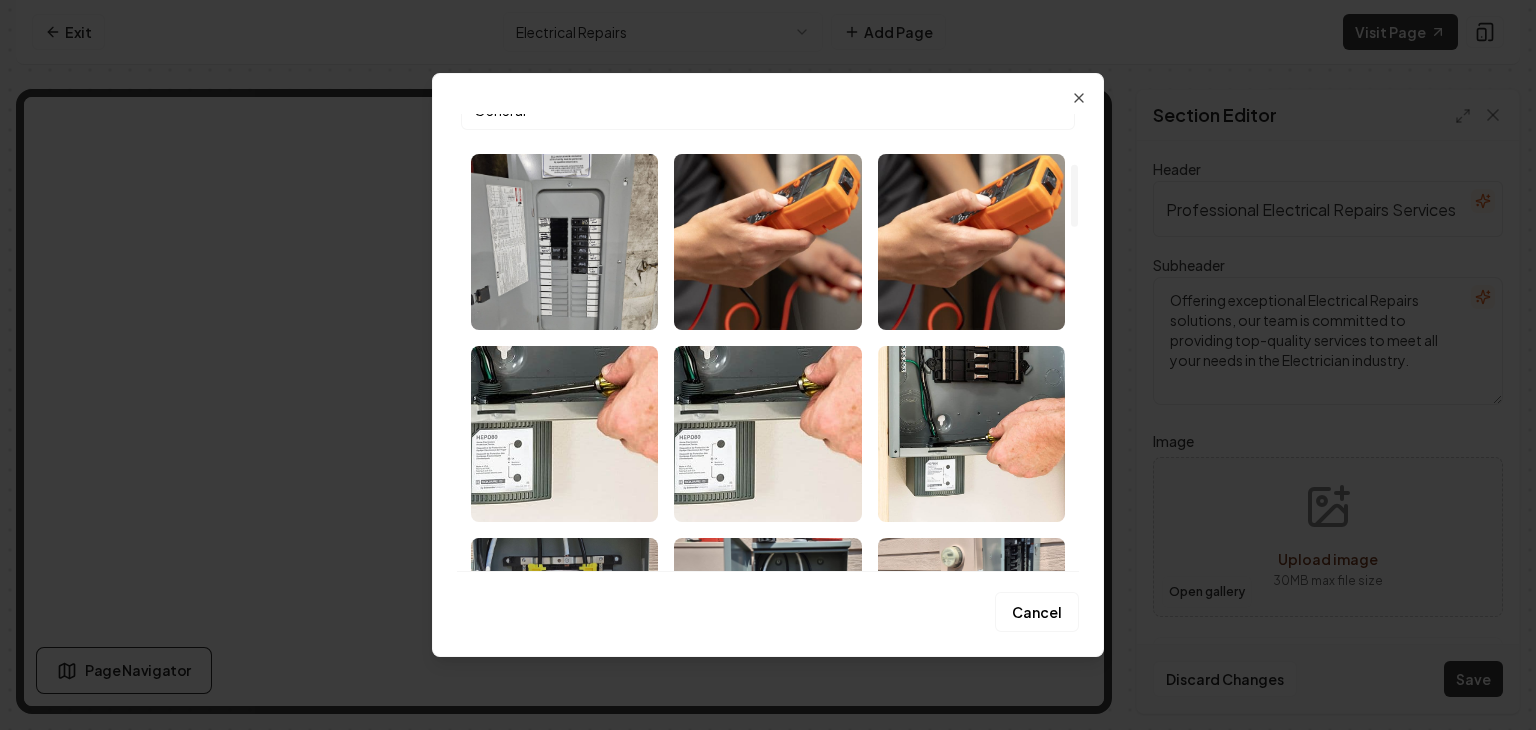 scroll, scrollTop: 0, scrollLeft: 0, axis: both 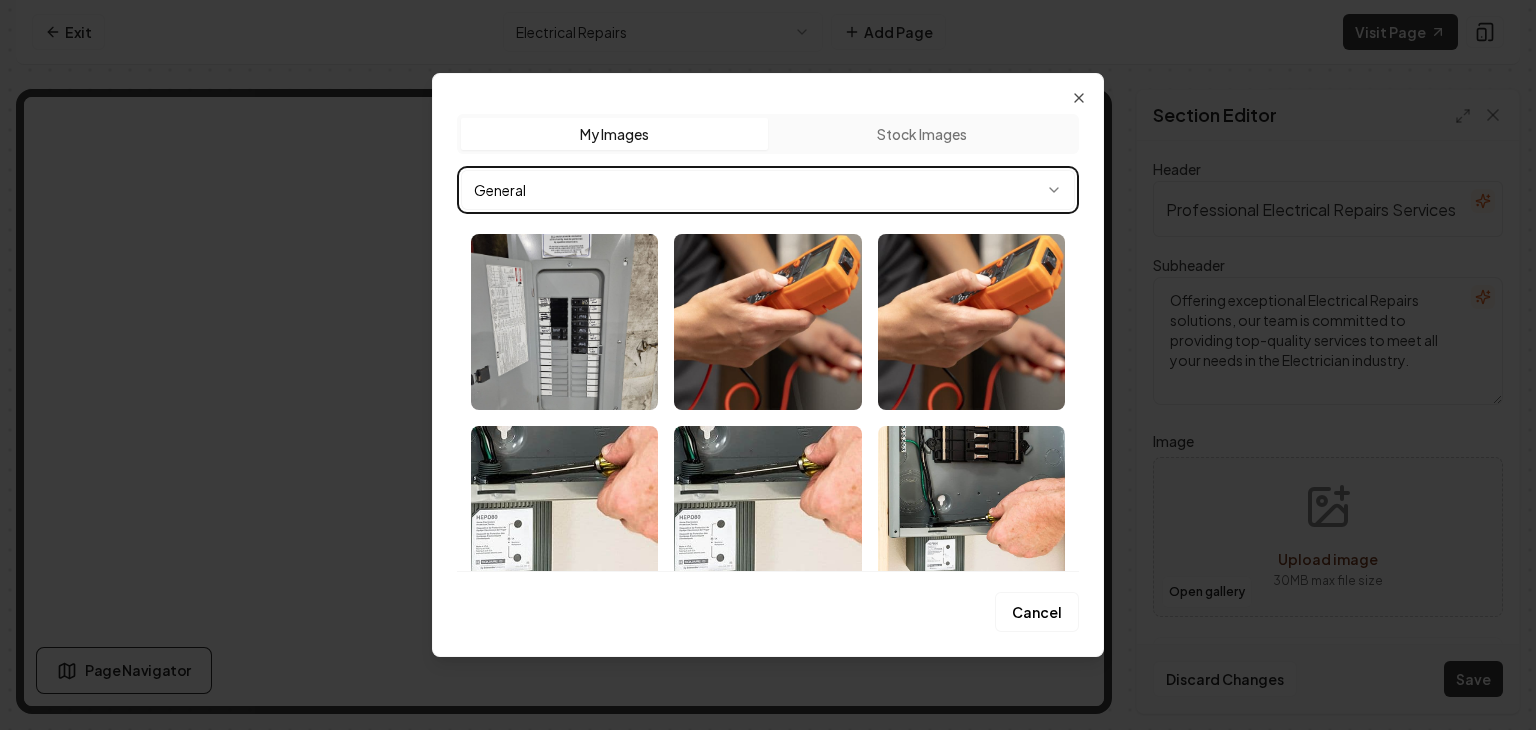 click 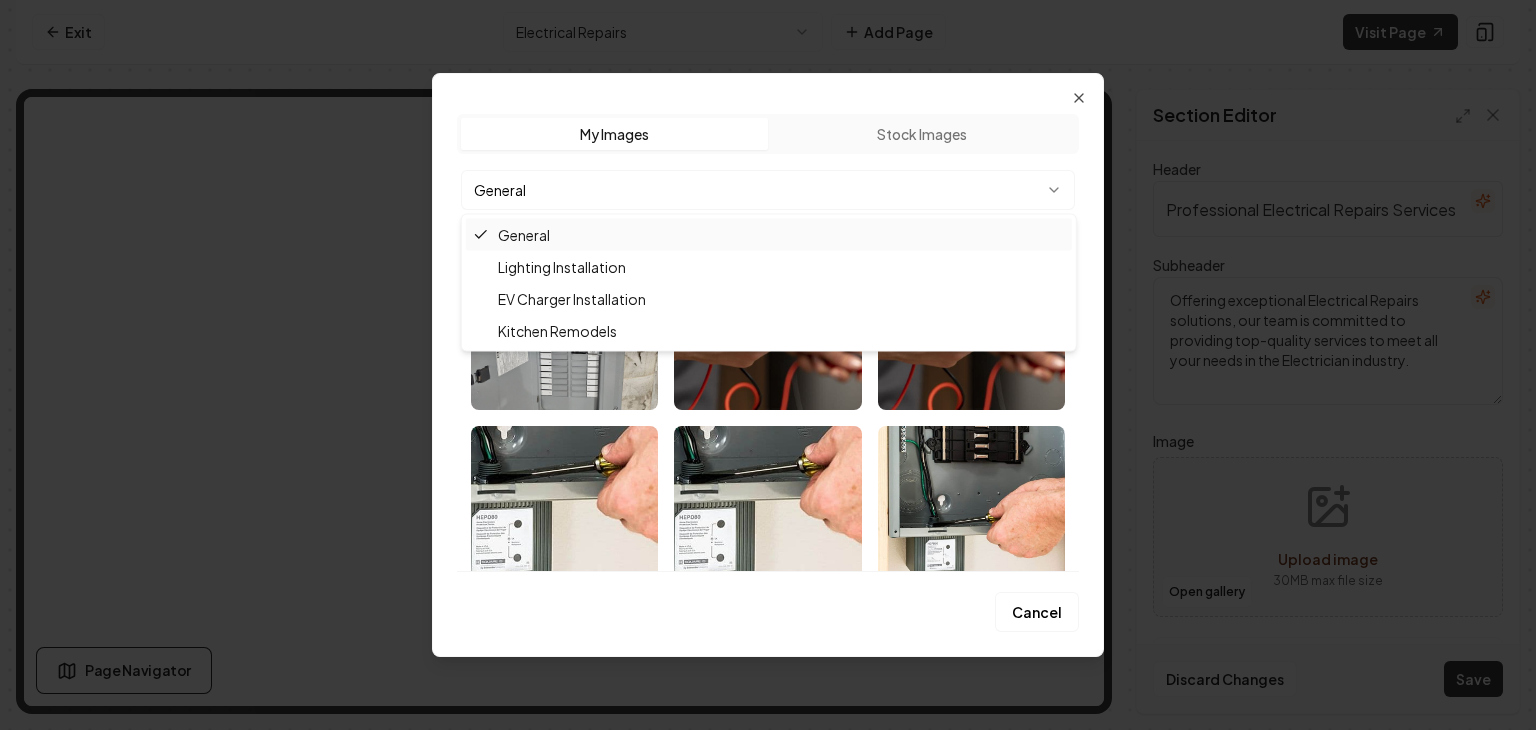 click on "General" at bounding box center (524, 235) 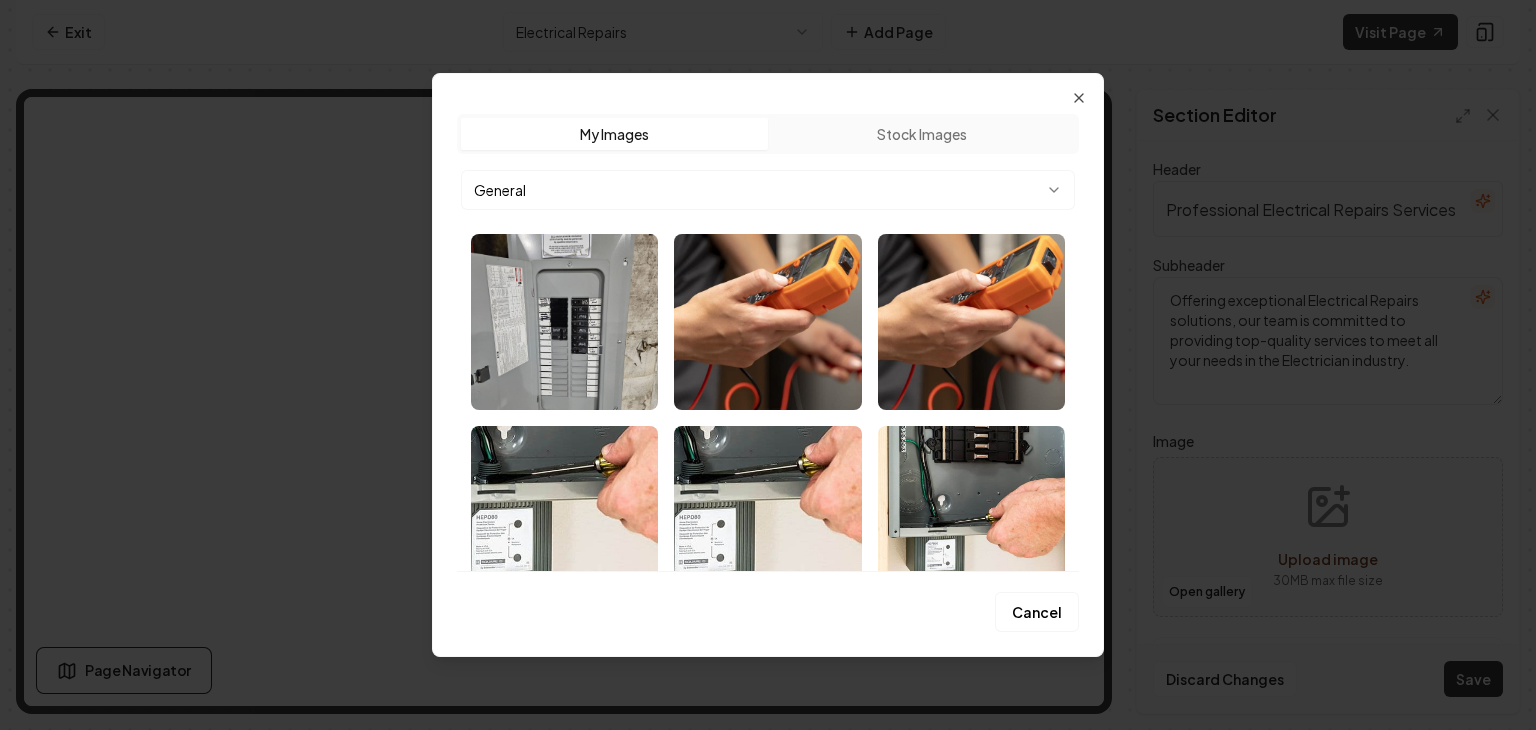 click on "My Images" at bounding box center [614, 134] 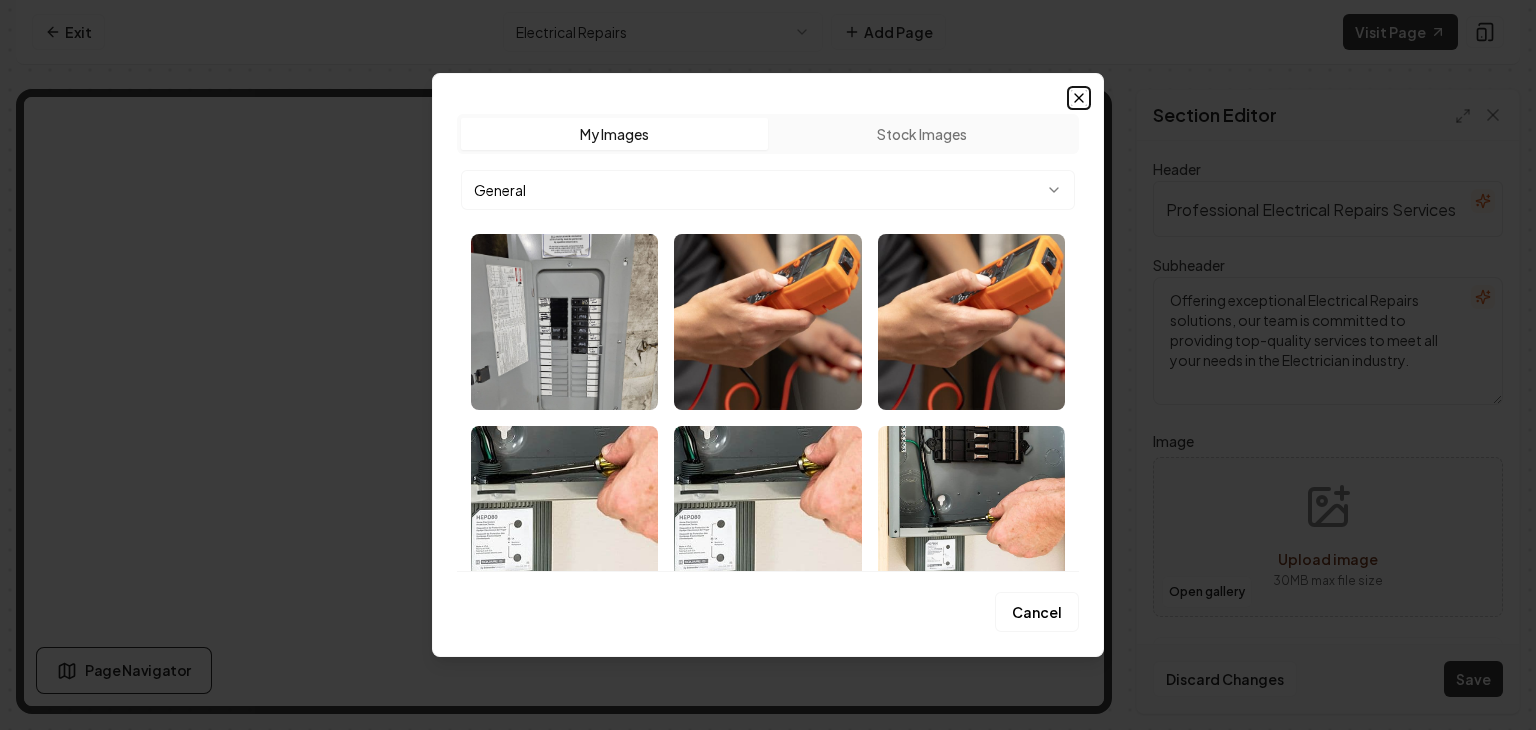 click 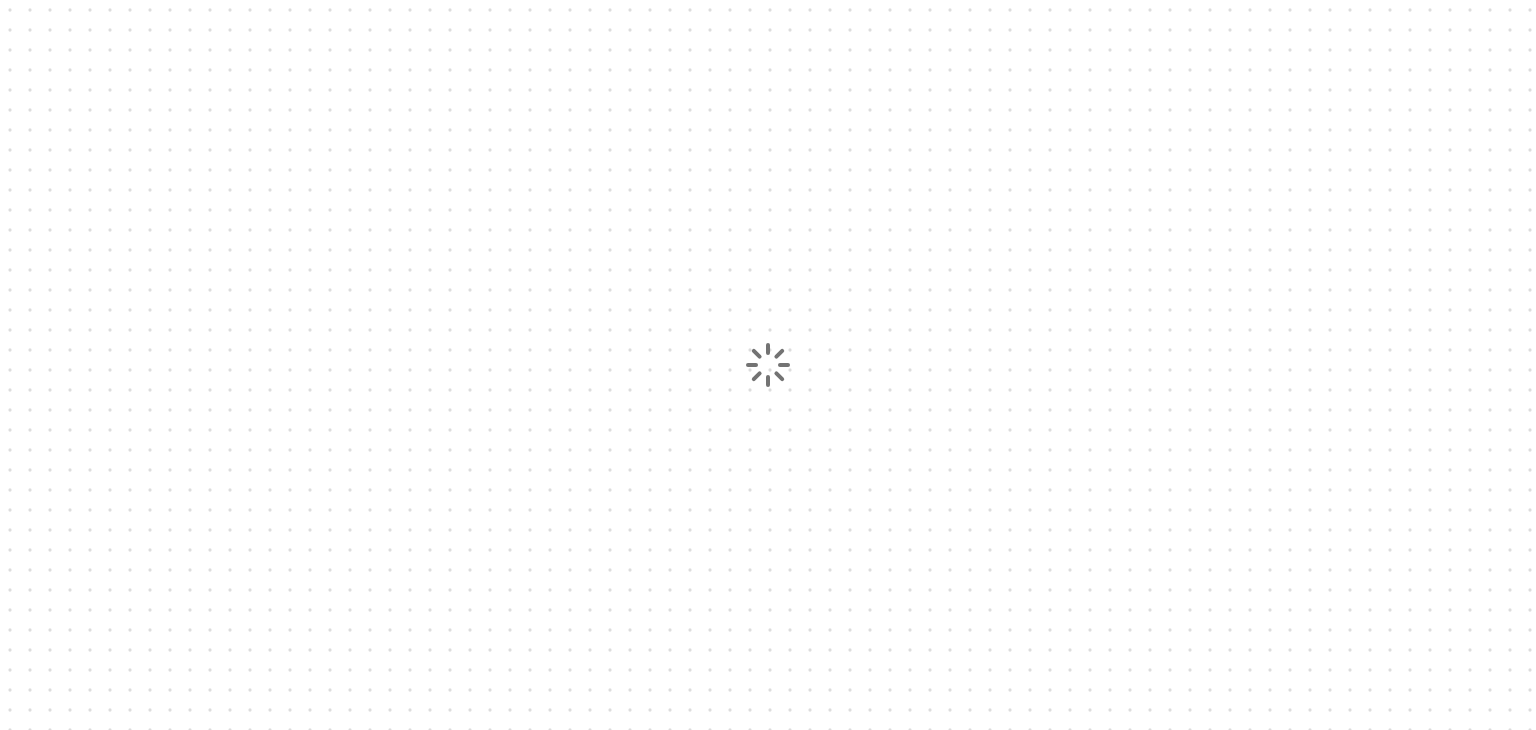scroll, scrollTop: 0, scrollLeft: 0, axis: both 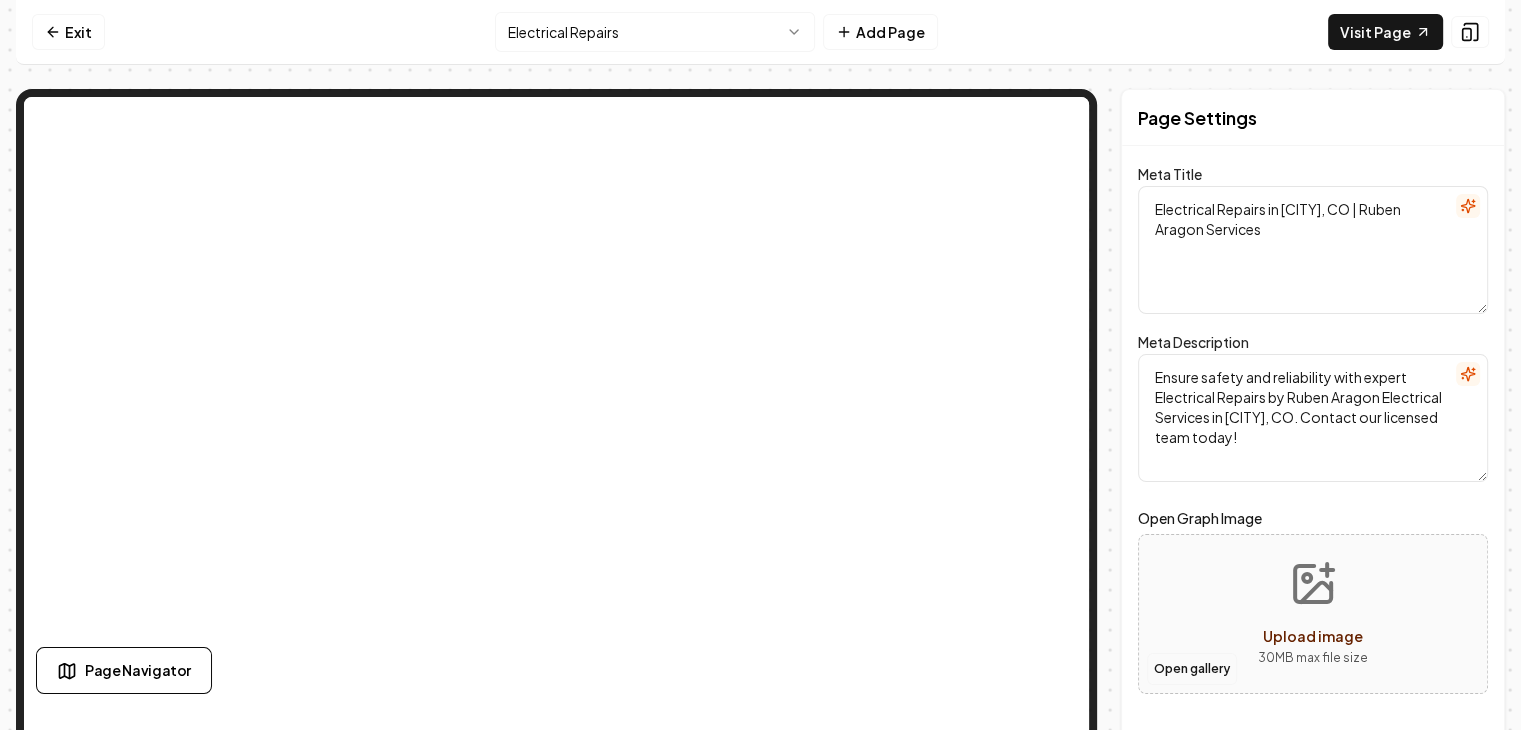 click on "Open gallery" at bounding box center (1192, 669) 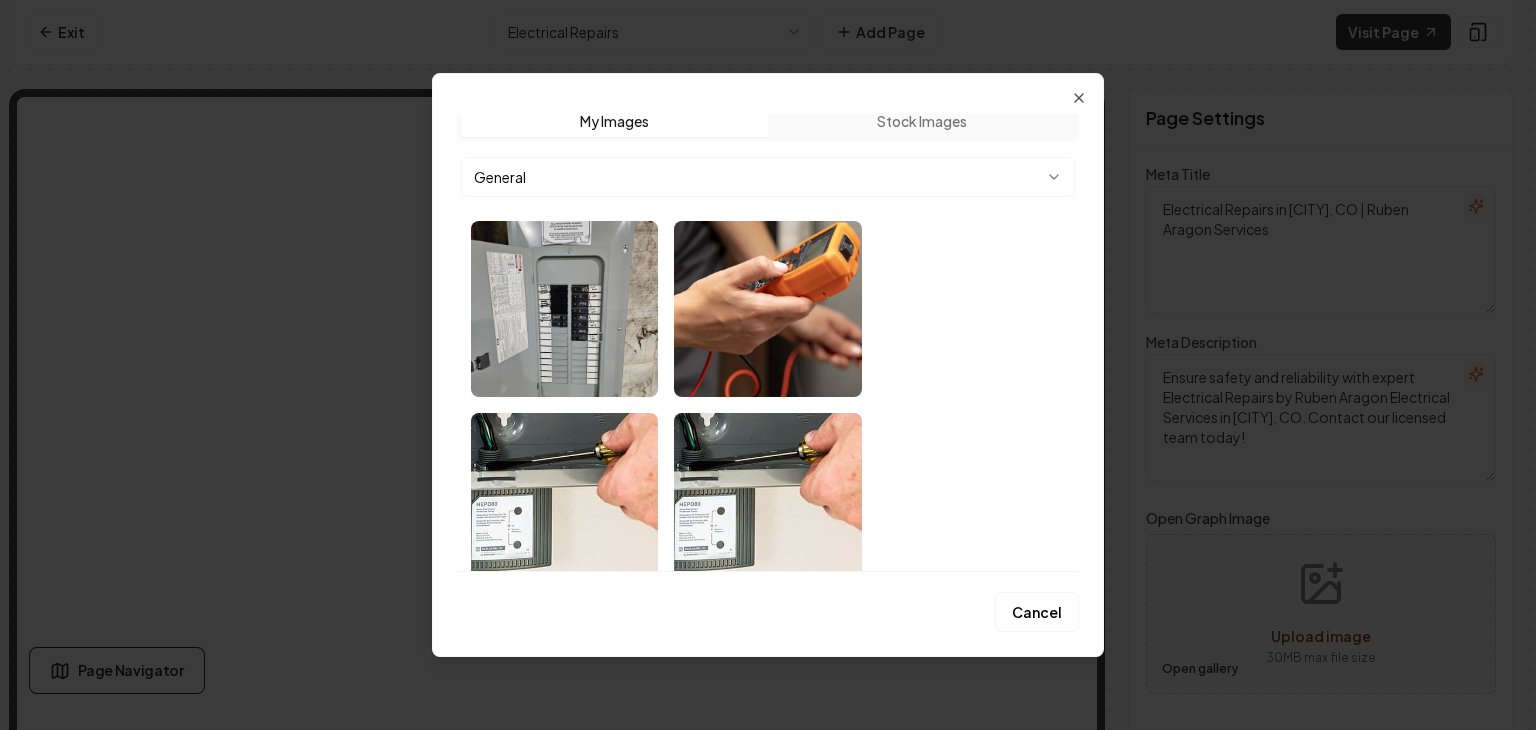 scroll, scrollTop: 0, scrollLeft: 0, axis: both 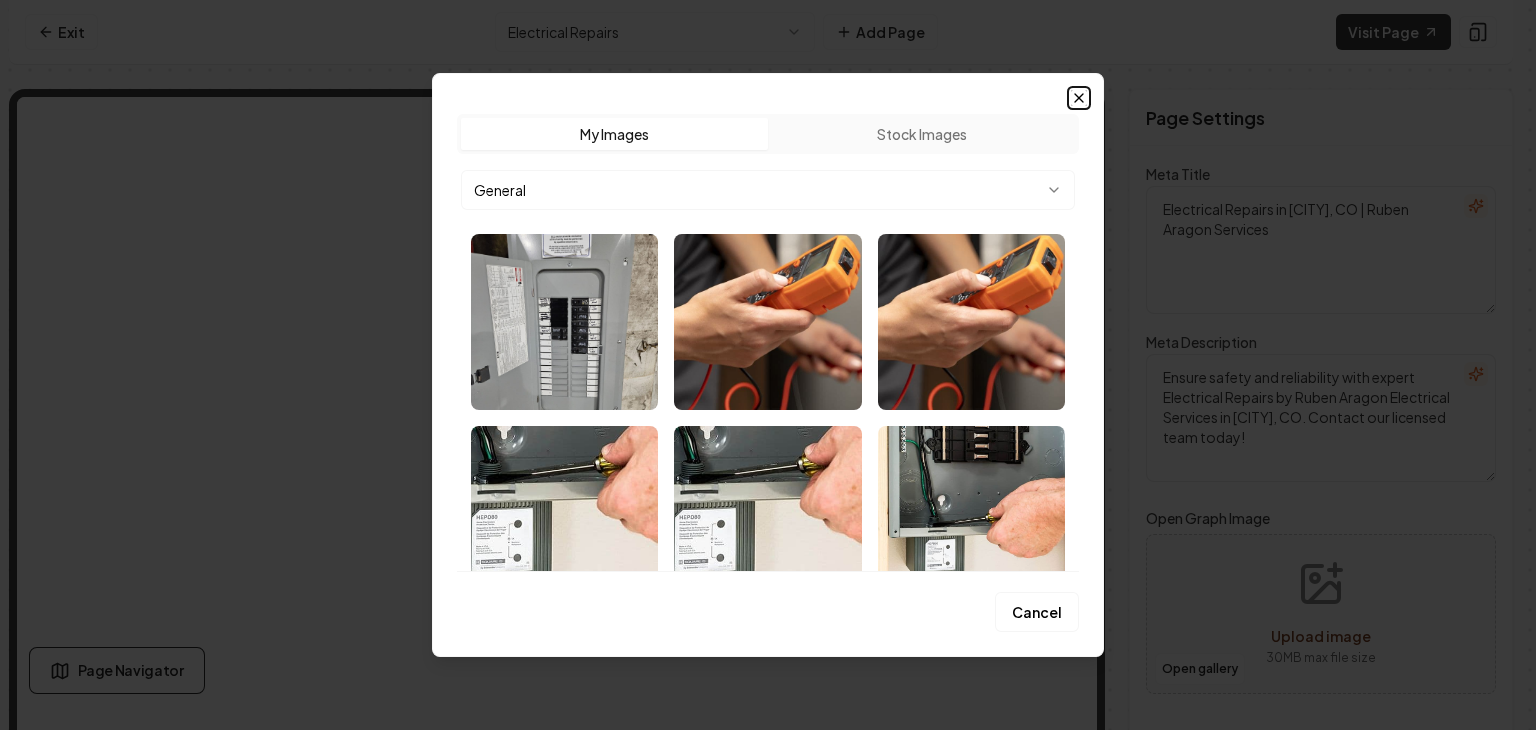 click 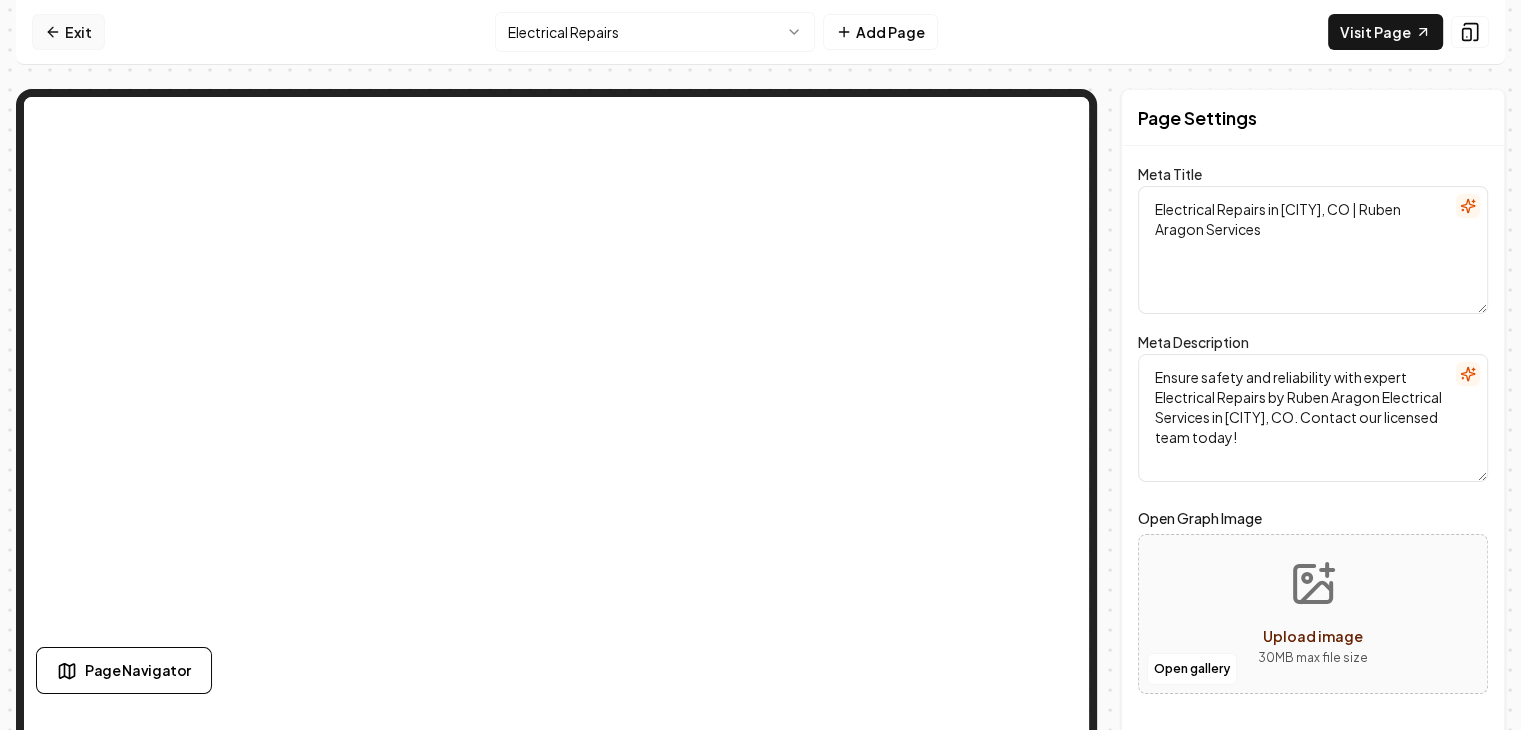 click on "Exit" at bounding box center [68, 32] 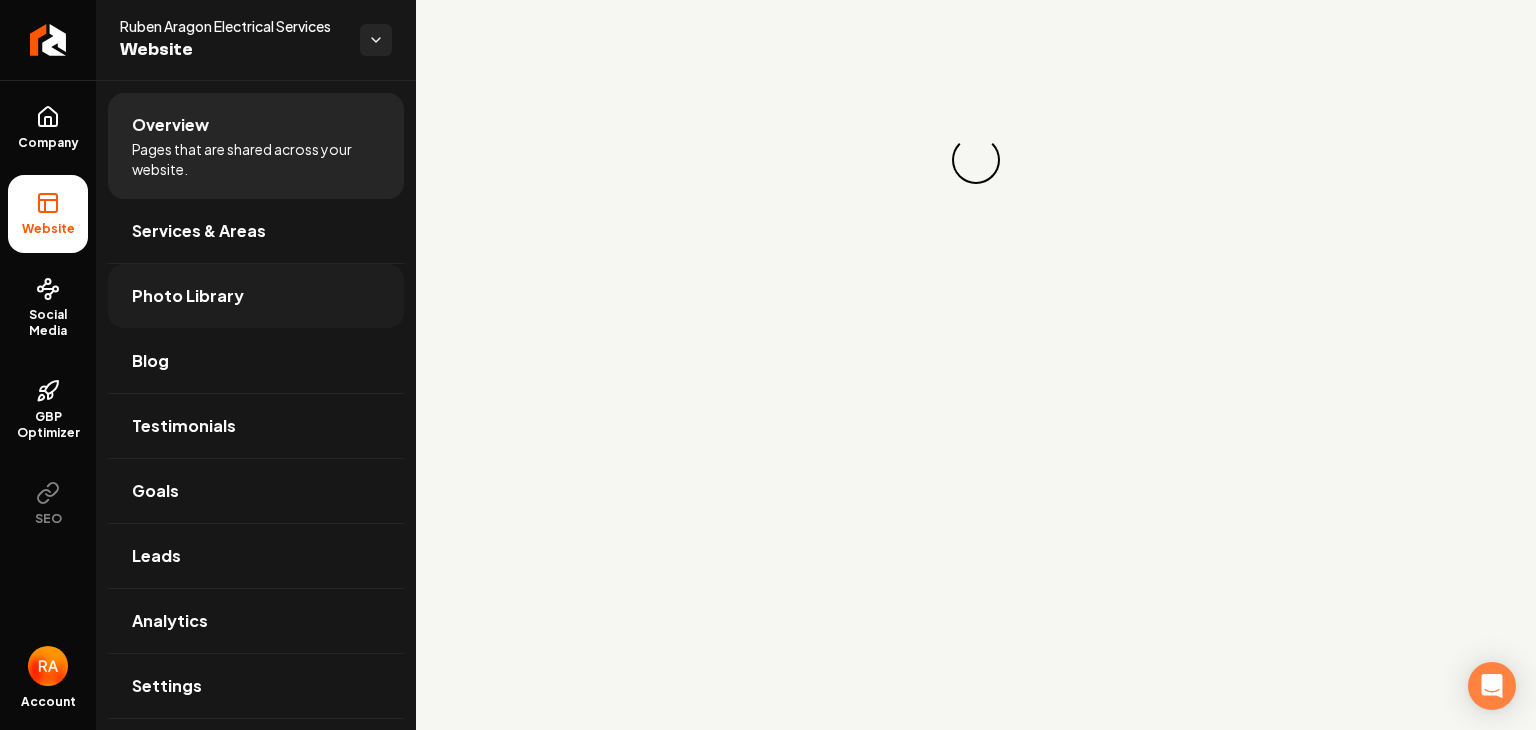 click on "Photo Library" at bounding box center [188, 296] 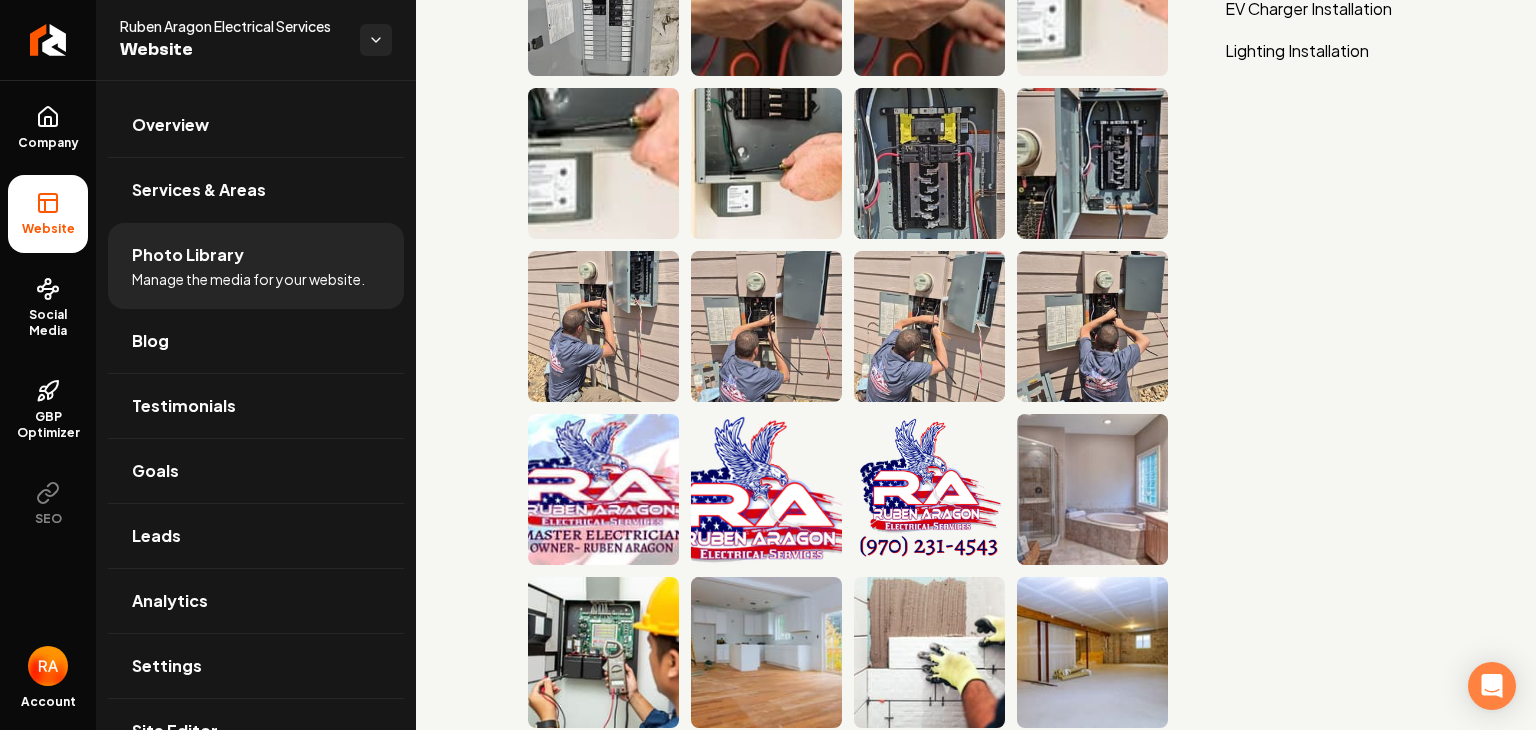 scroll, scrollTop: 0, scrollLeft: 0, axis: both 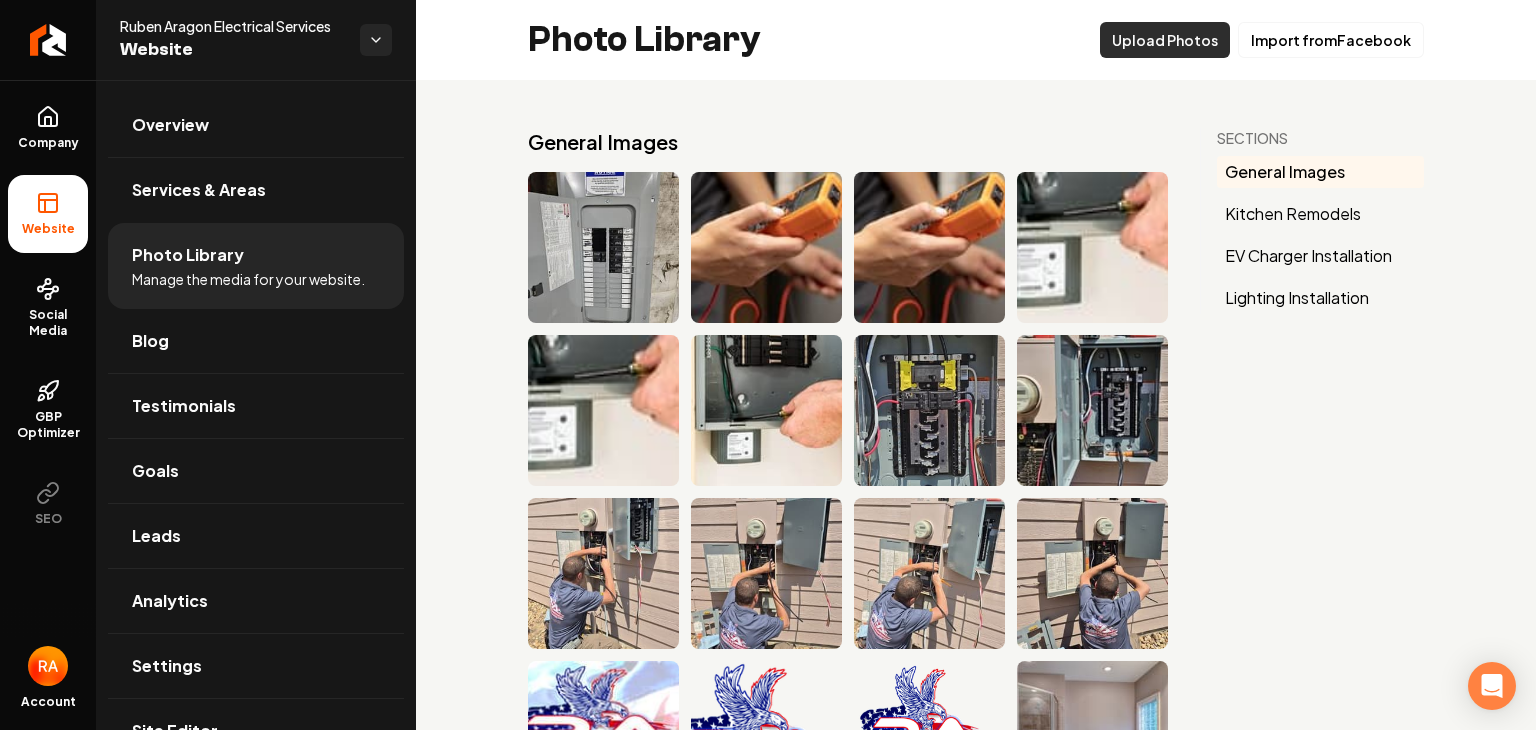 click on "Upload Photos" at bounding box center (1165, 40) 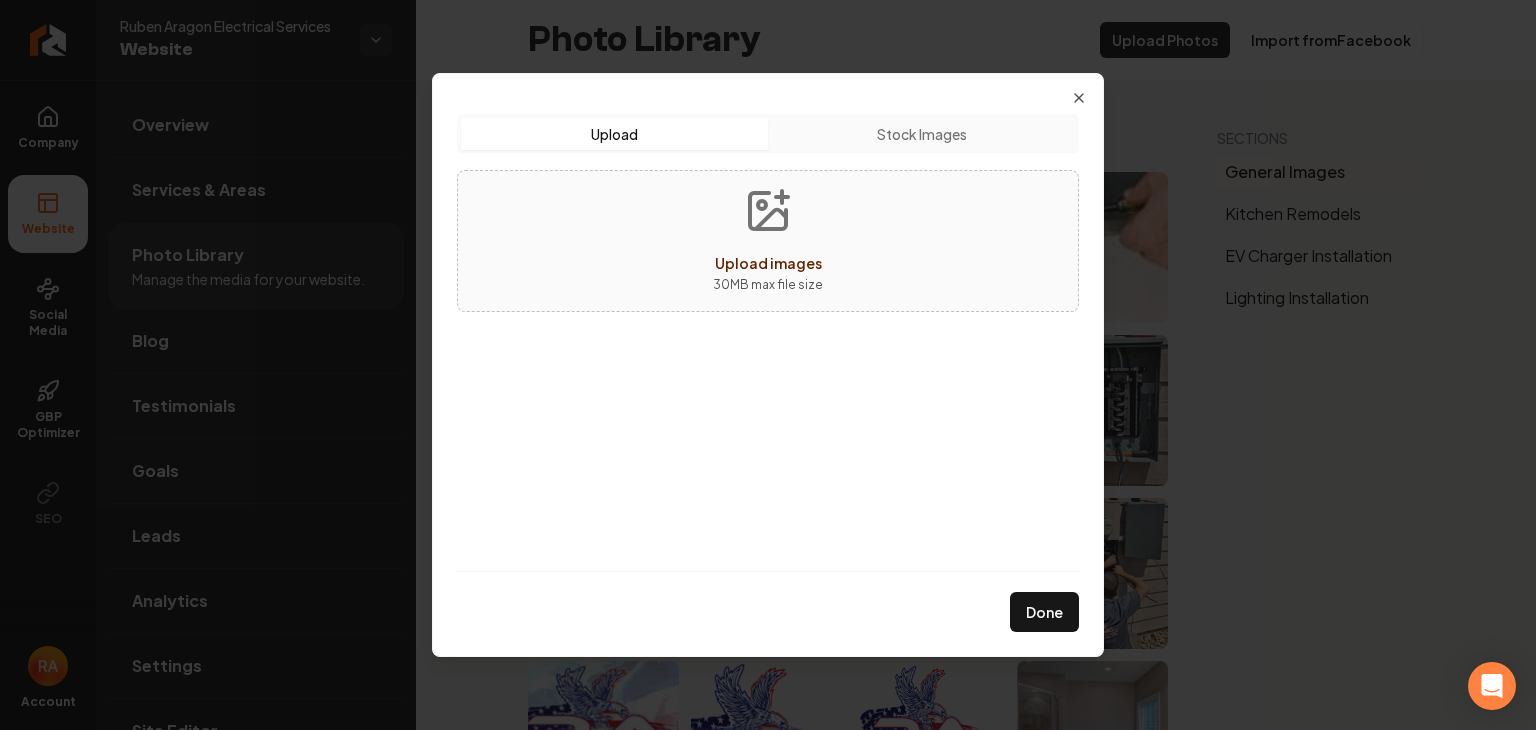 click on "30  MB max file size" at bounding box center [768, 285] 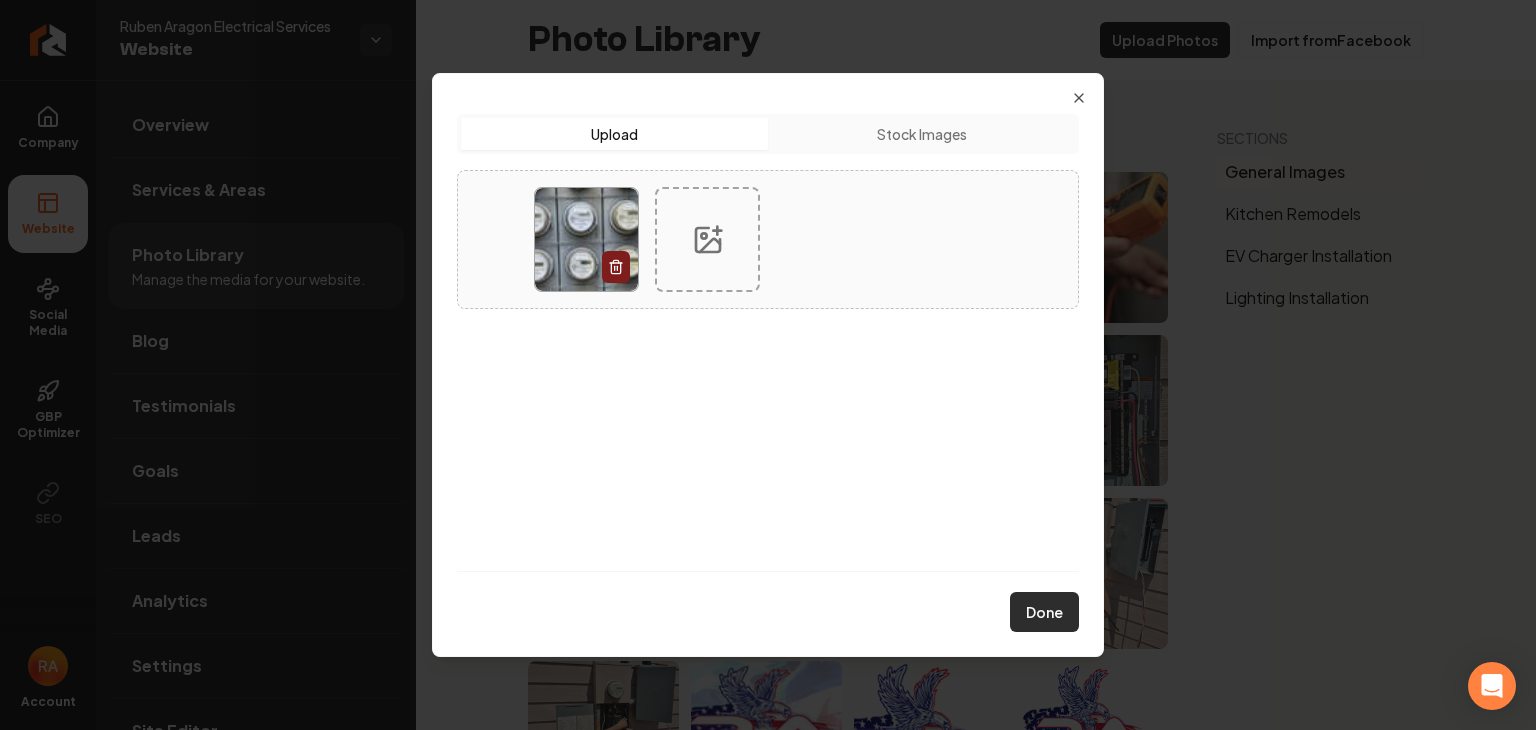 click on "Done" at bounding box center [1044, 612] 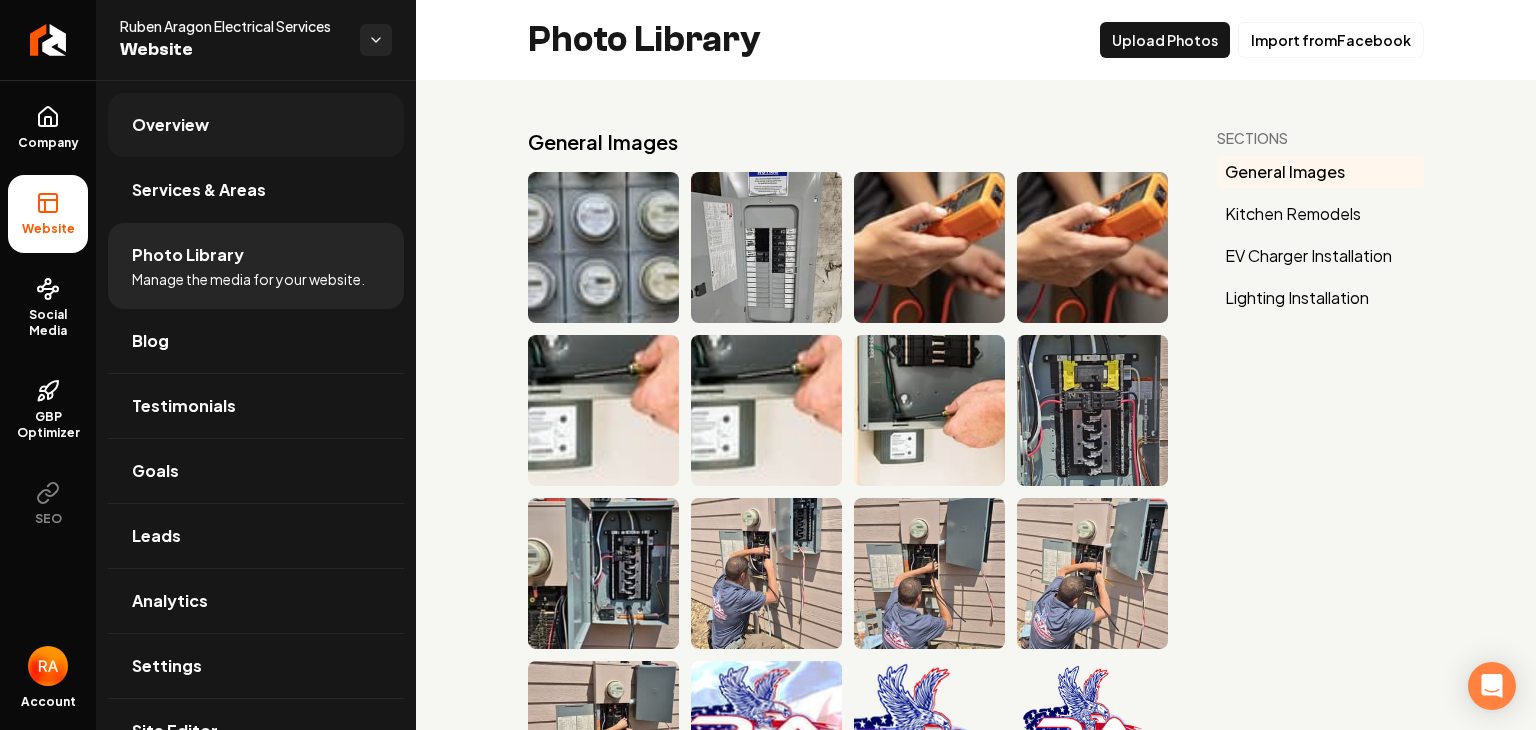 click on "Overview" at bounding box center [256, 125] 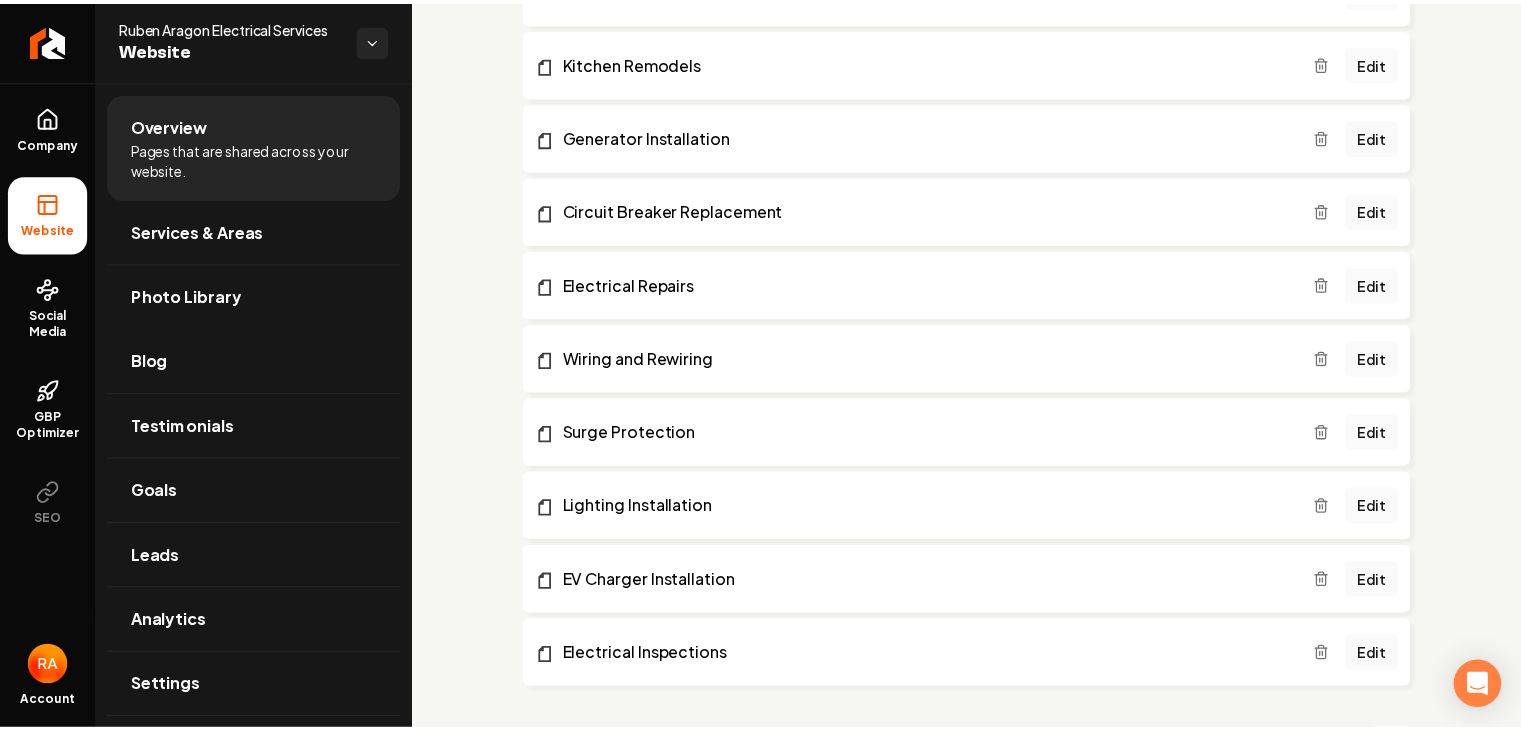 scroll, scrollTop: 776, scrollLeft: 0, axis: vertical 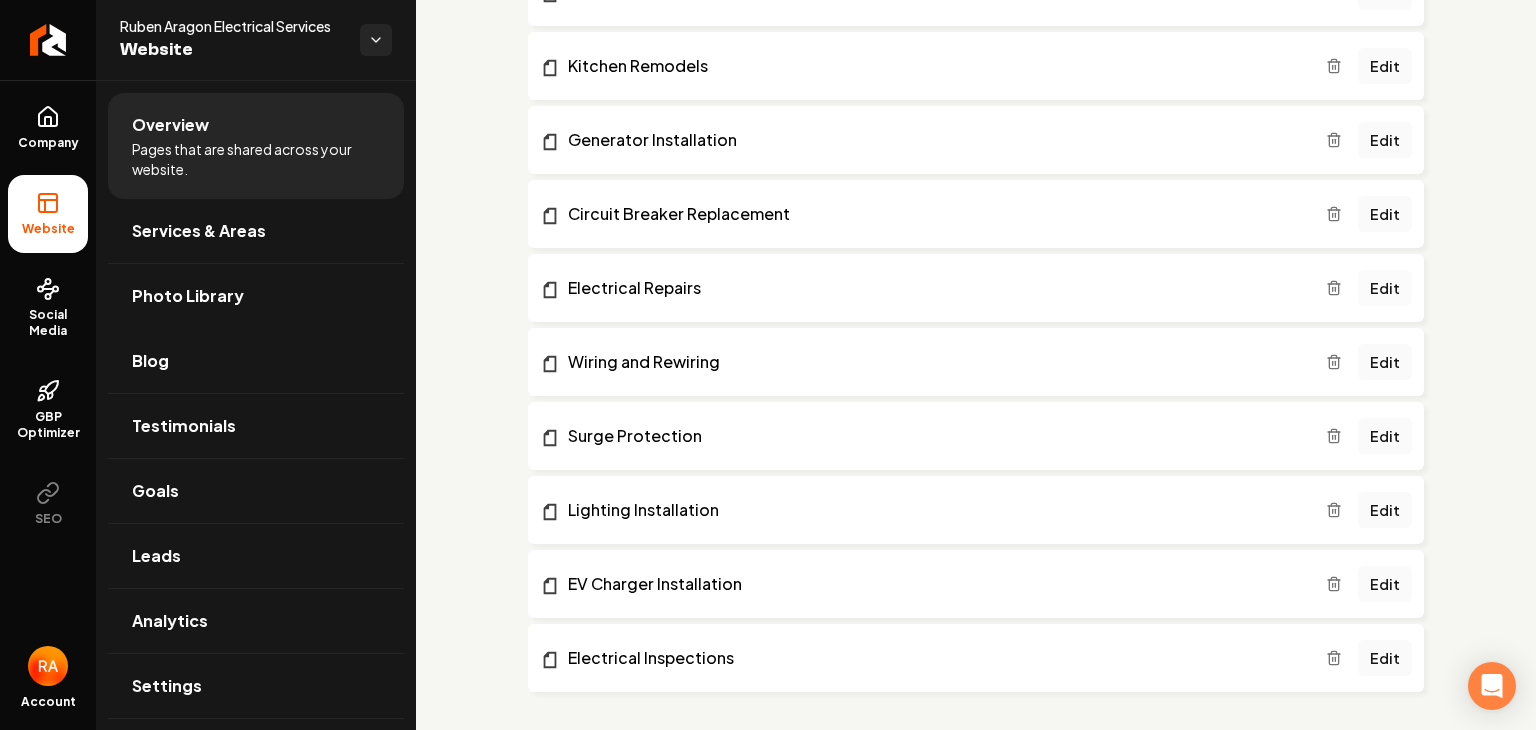 click on "Edit" at bounding box center [1385, 288] 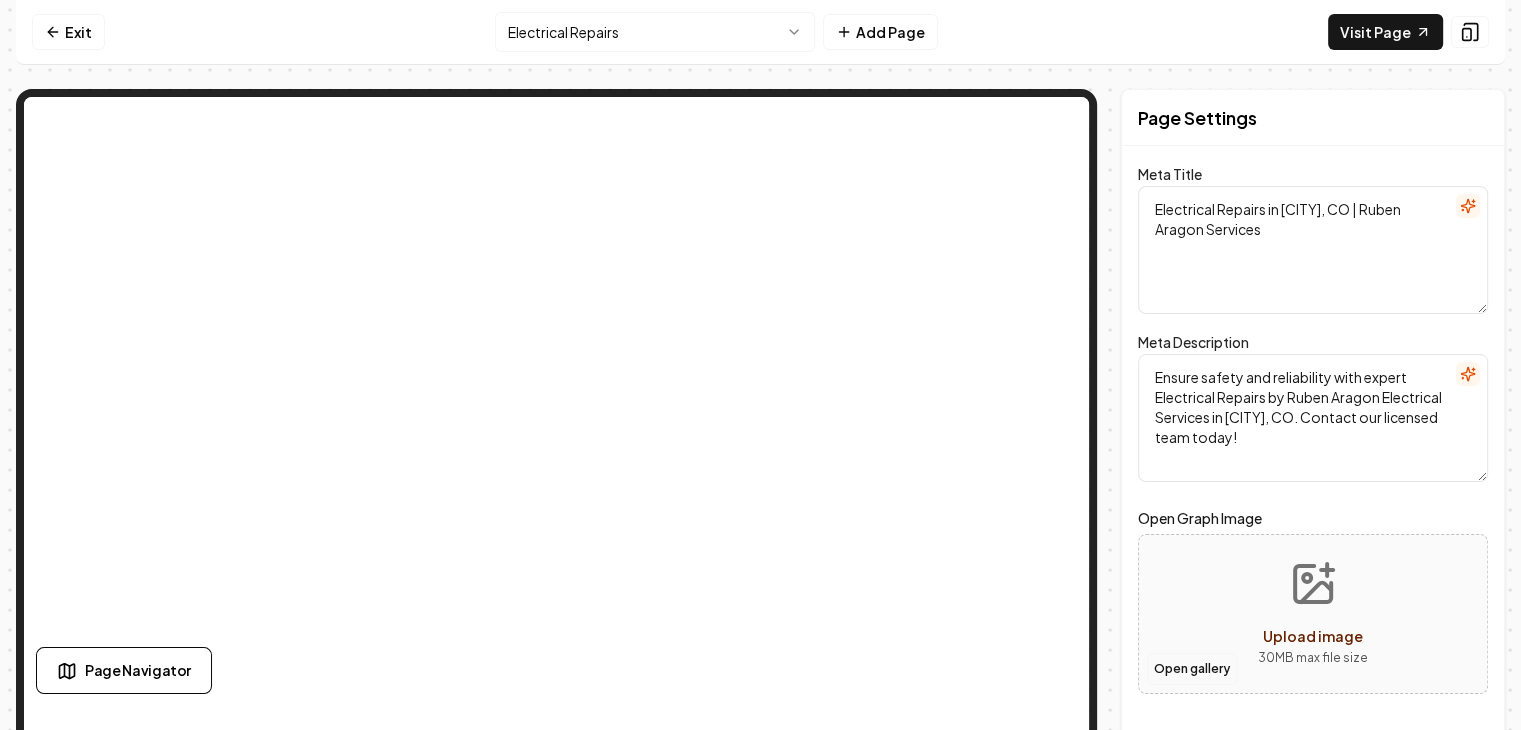 click on "Open gallery" at bounding box center [1192, 669] 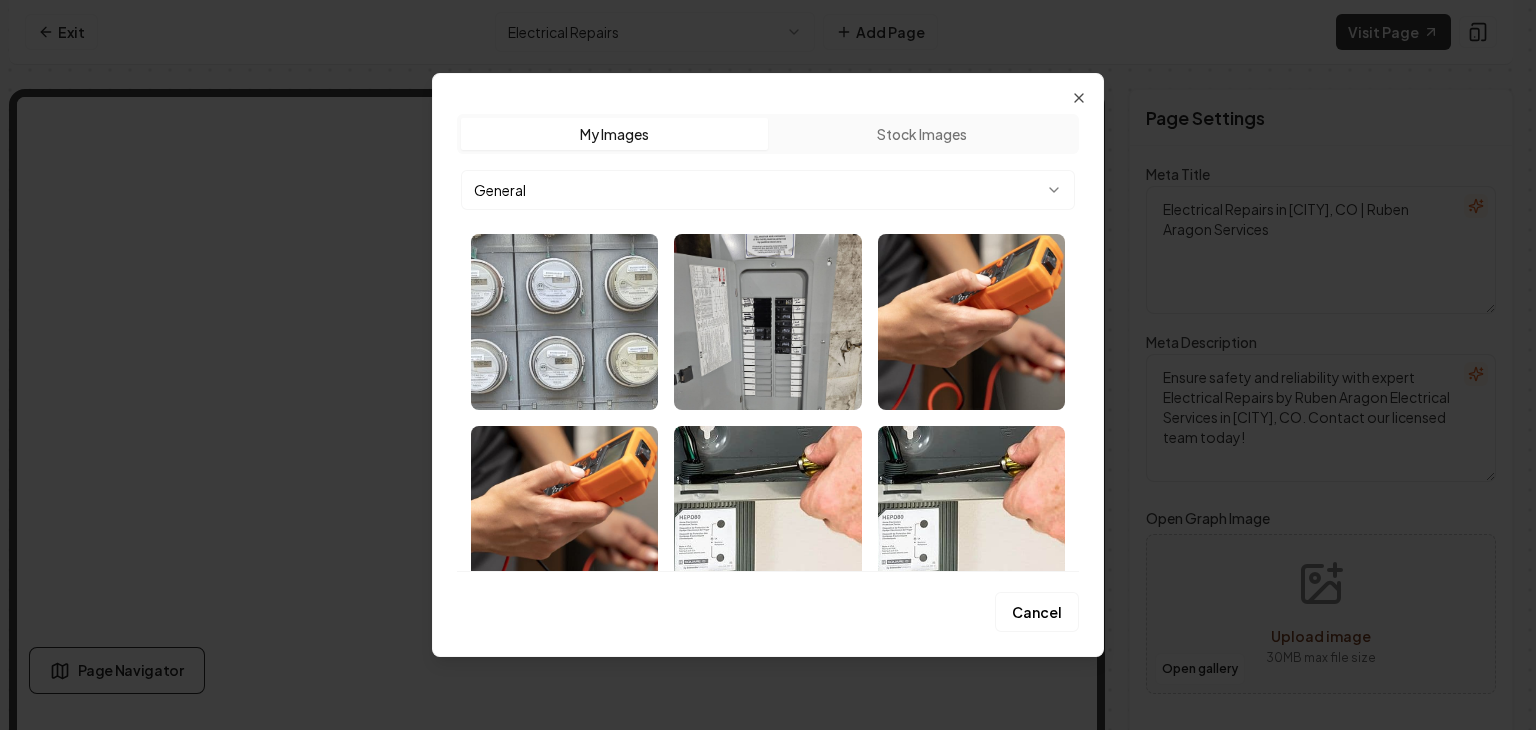 click at bounding box center (564, 322) 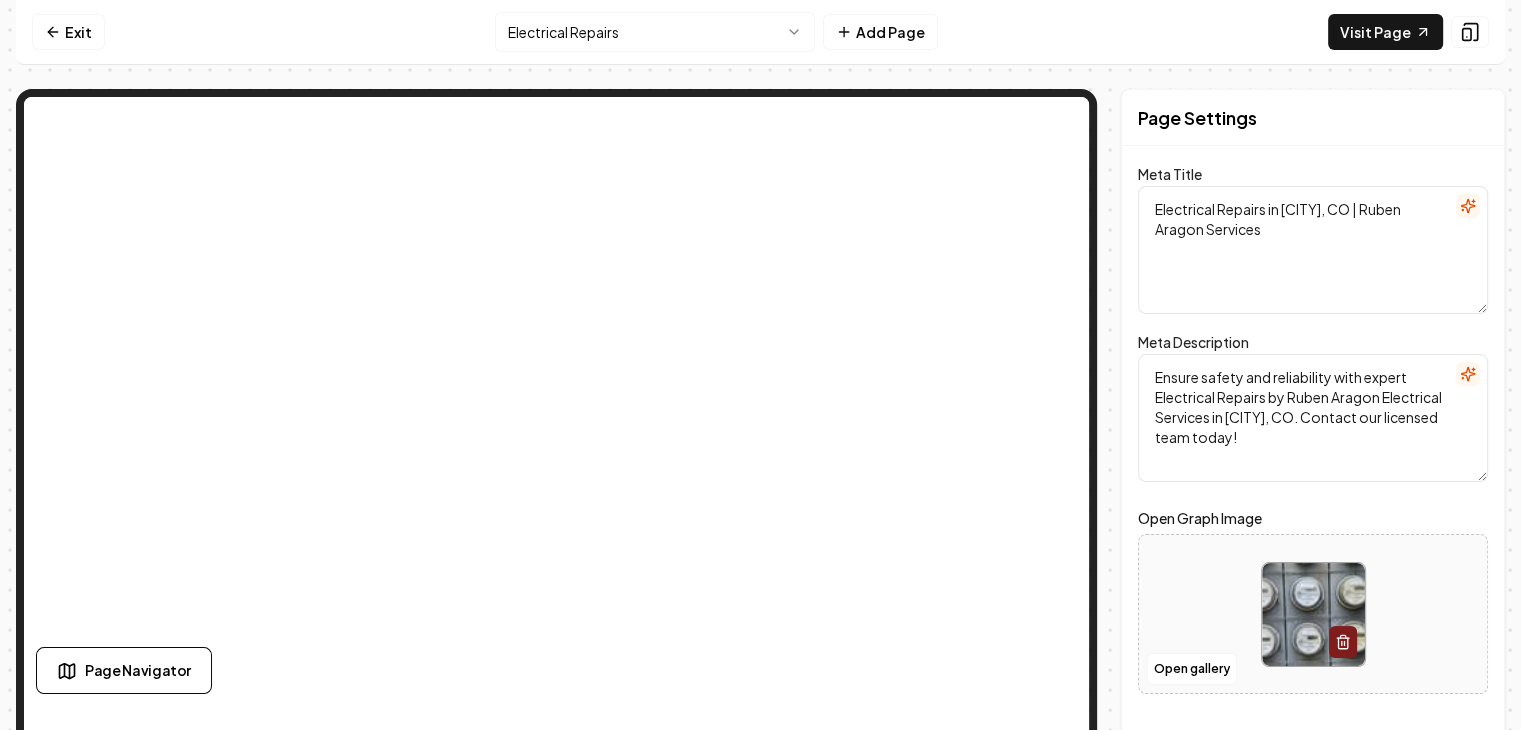 scroll, scrollTop: 96, scrollLeft: 0, axis: vertical 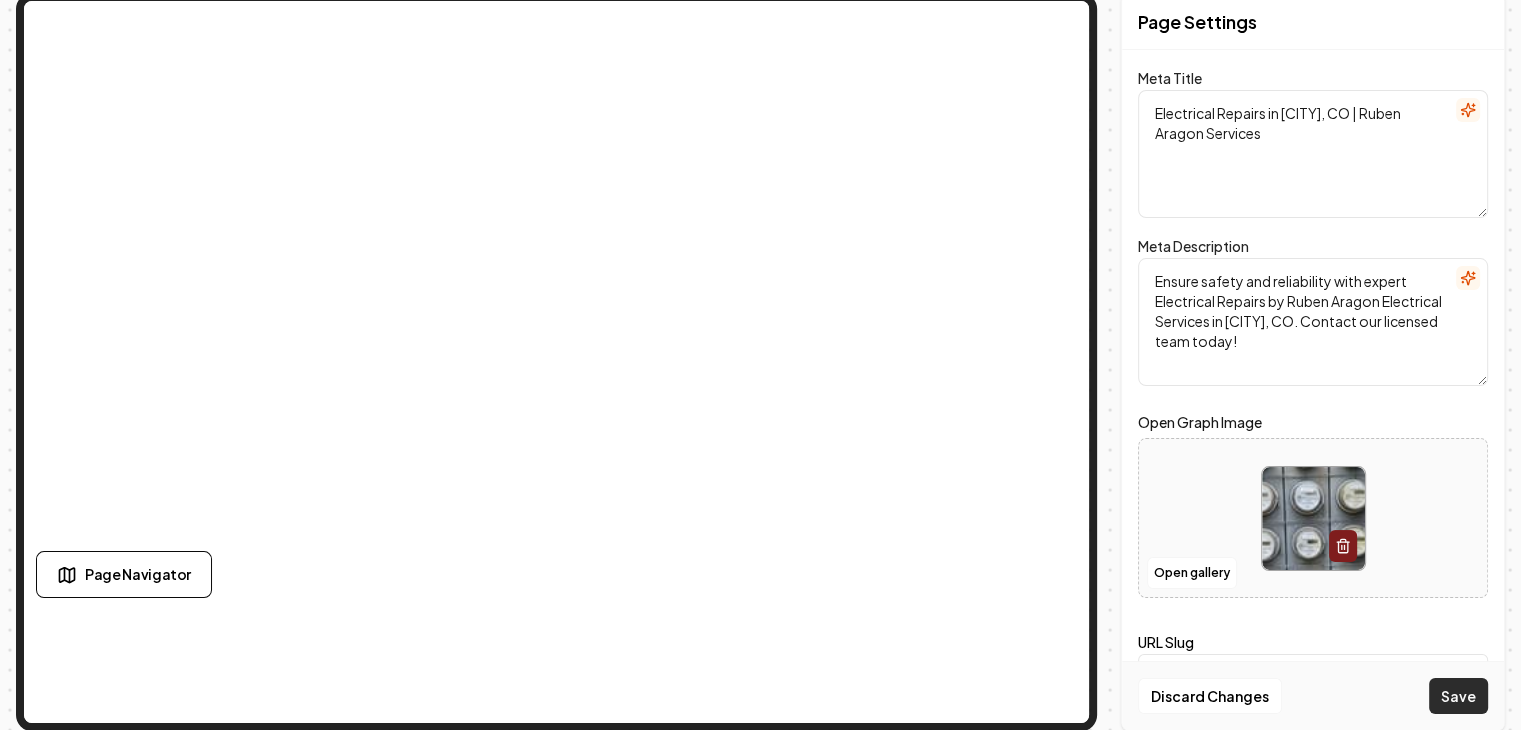 click on "Save" at bounding box center [1458, 696] 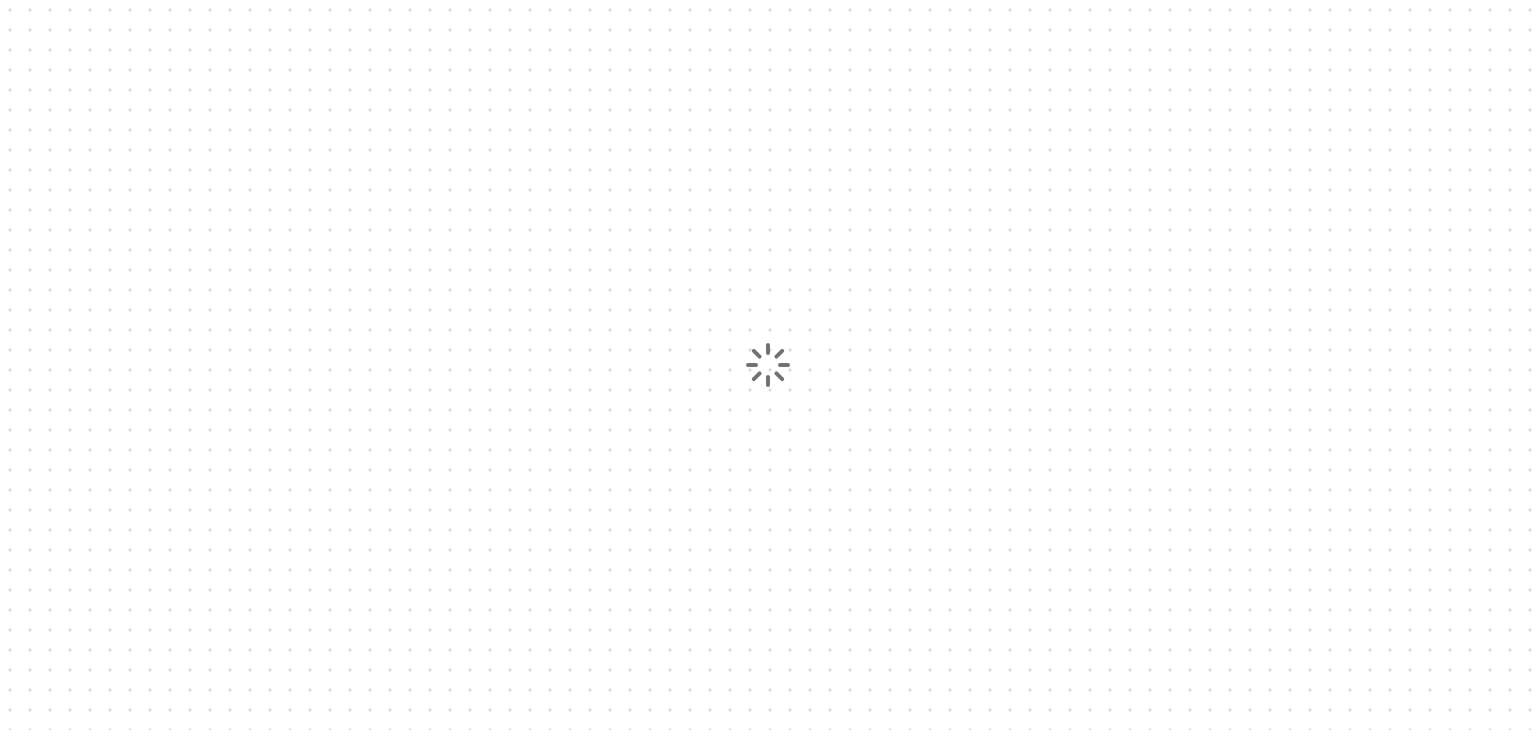 scroll, scrollTop: 0, scrollLeft: 0, axis: both 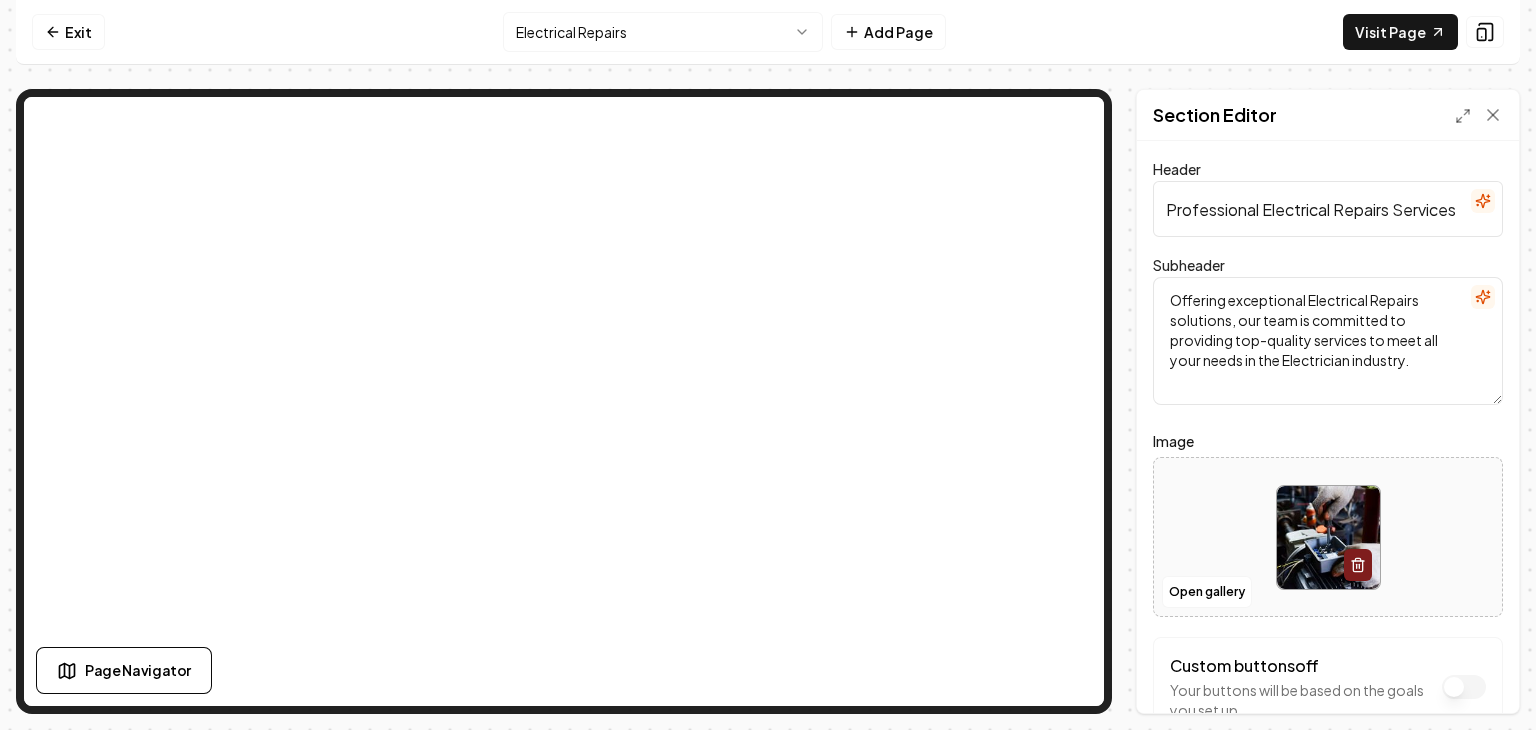 click 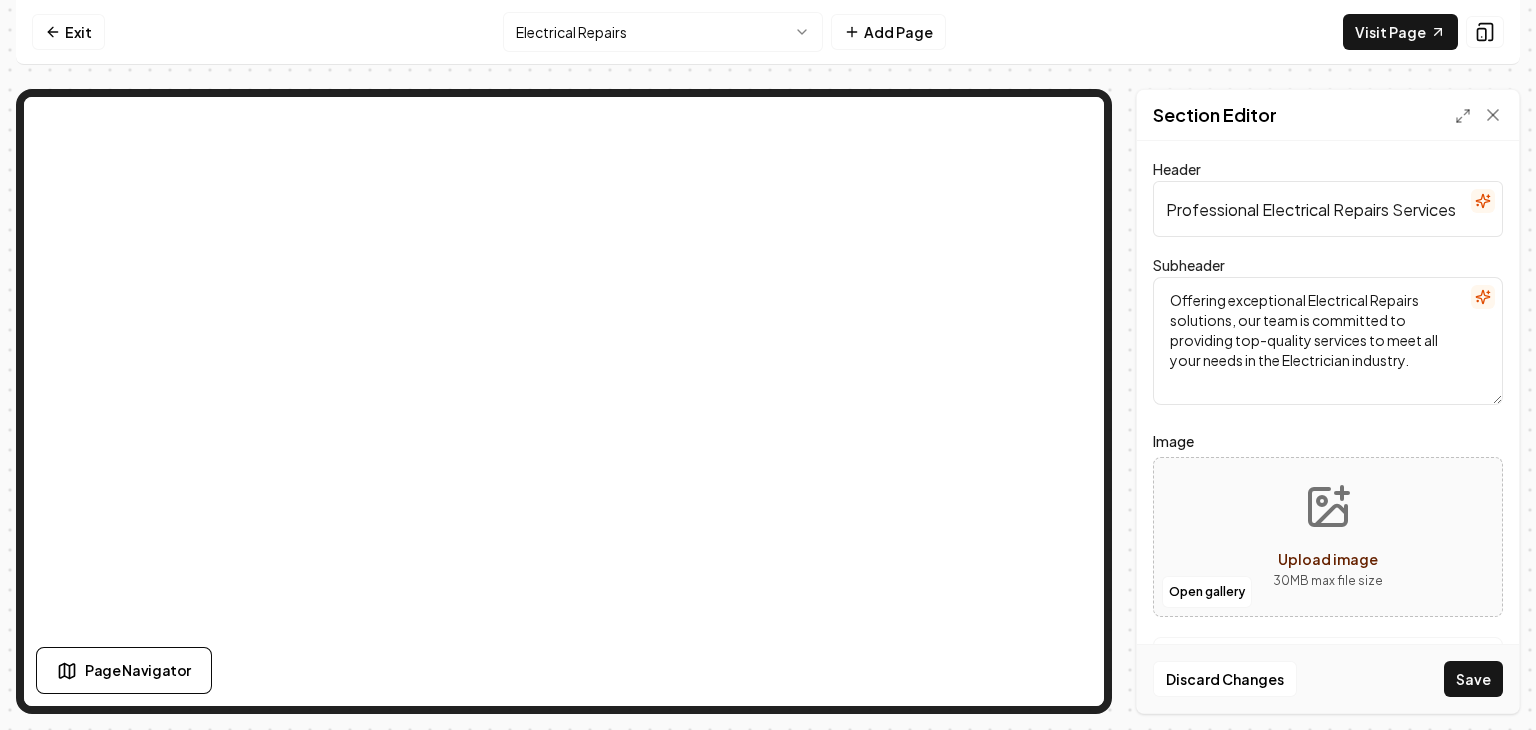 click on "Open gallery Upload image 30  MB max file size" at bounding box center (1328, 537) 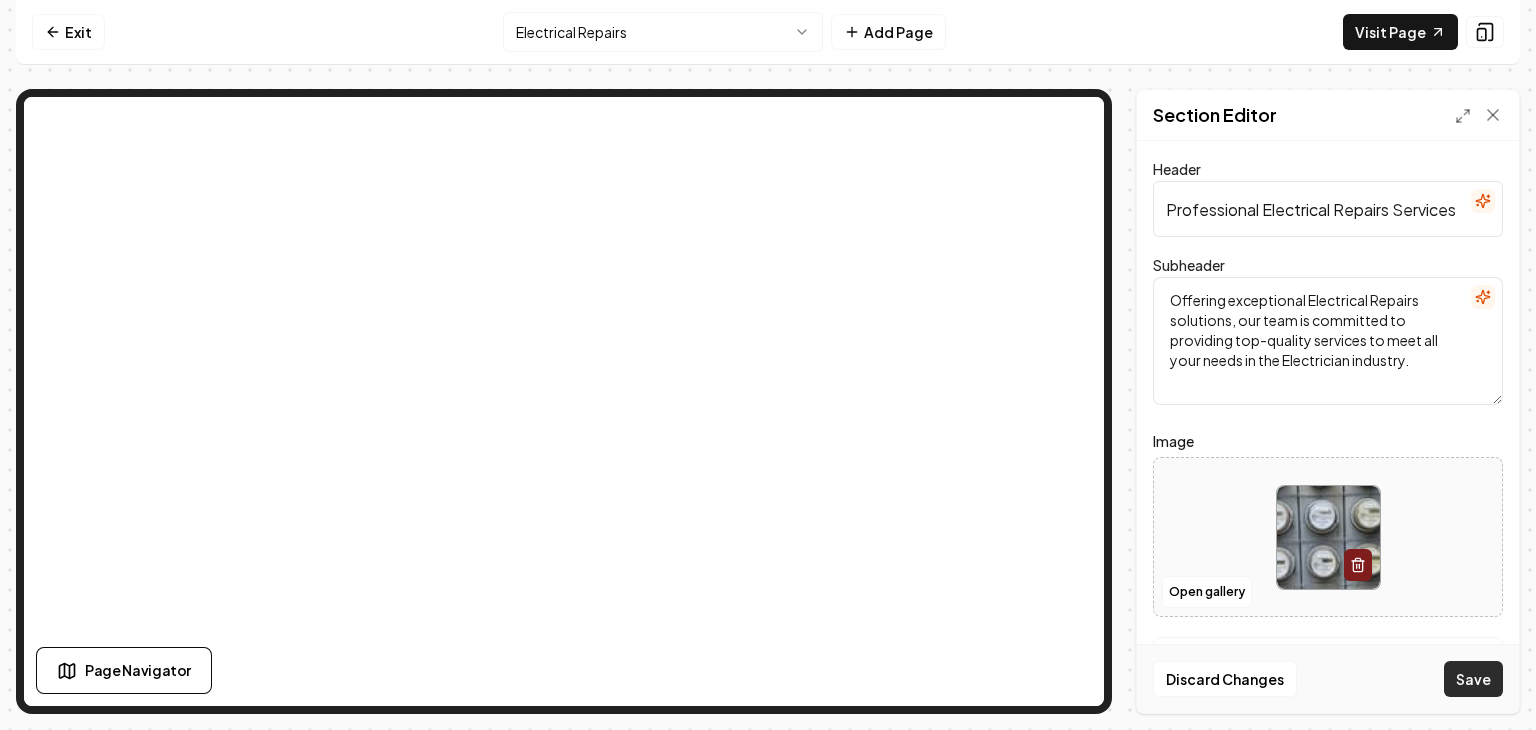 click on "Save" at bounding box center (1473, 679) 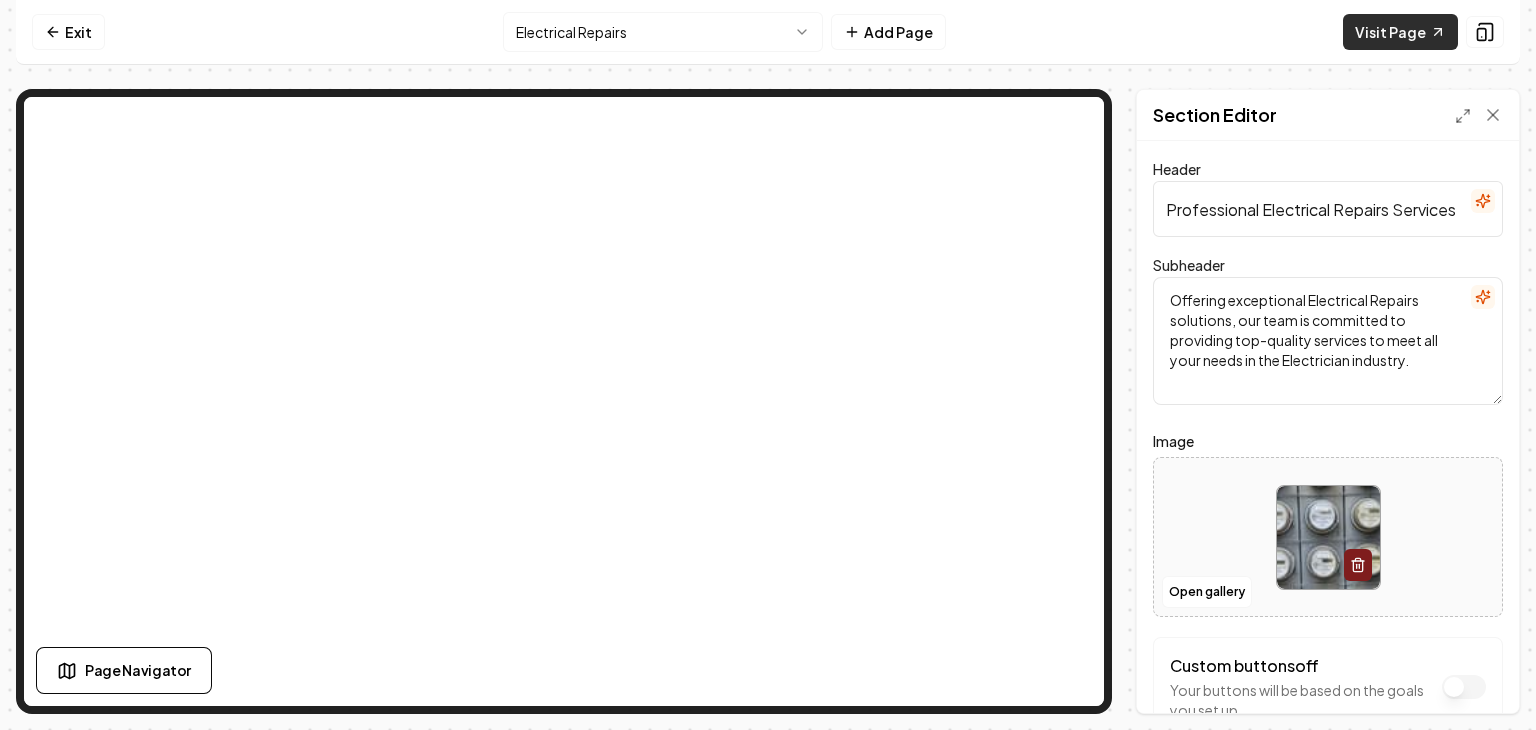 click on "Visit Page" at bounding box center (1400, 32) 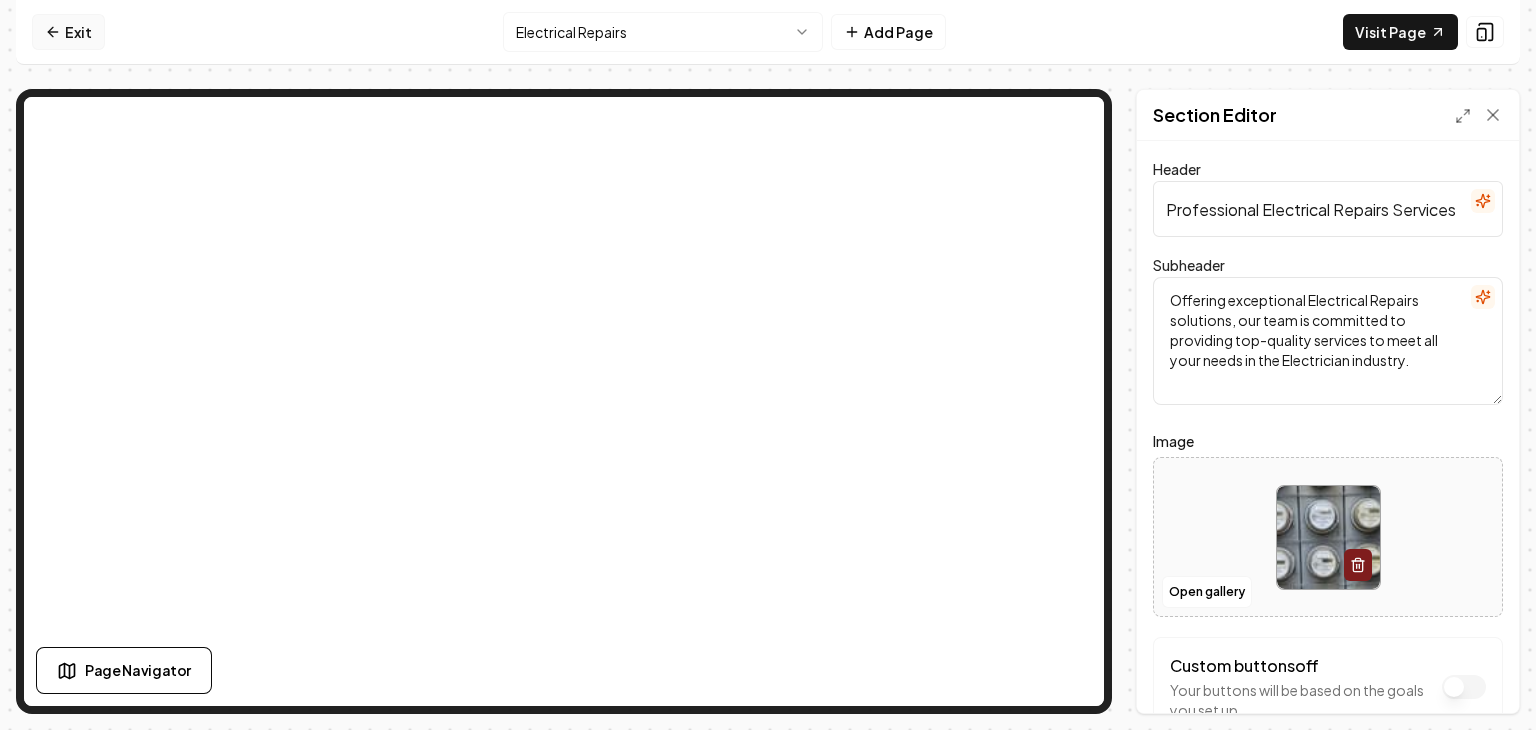 click on "Exit" at bounding box center (68, 32) 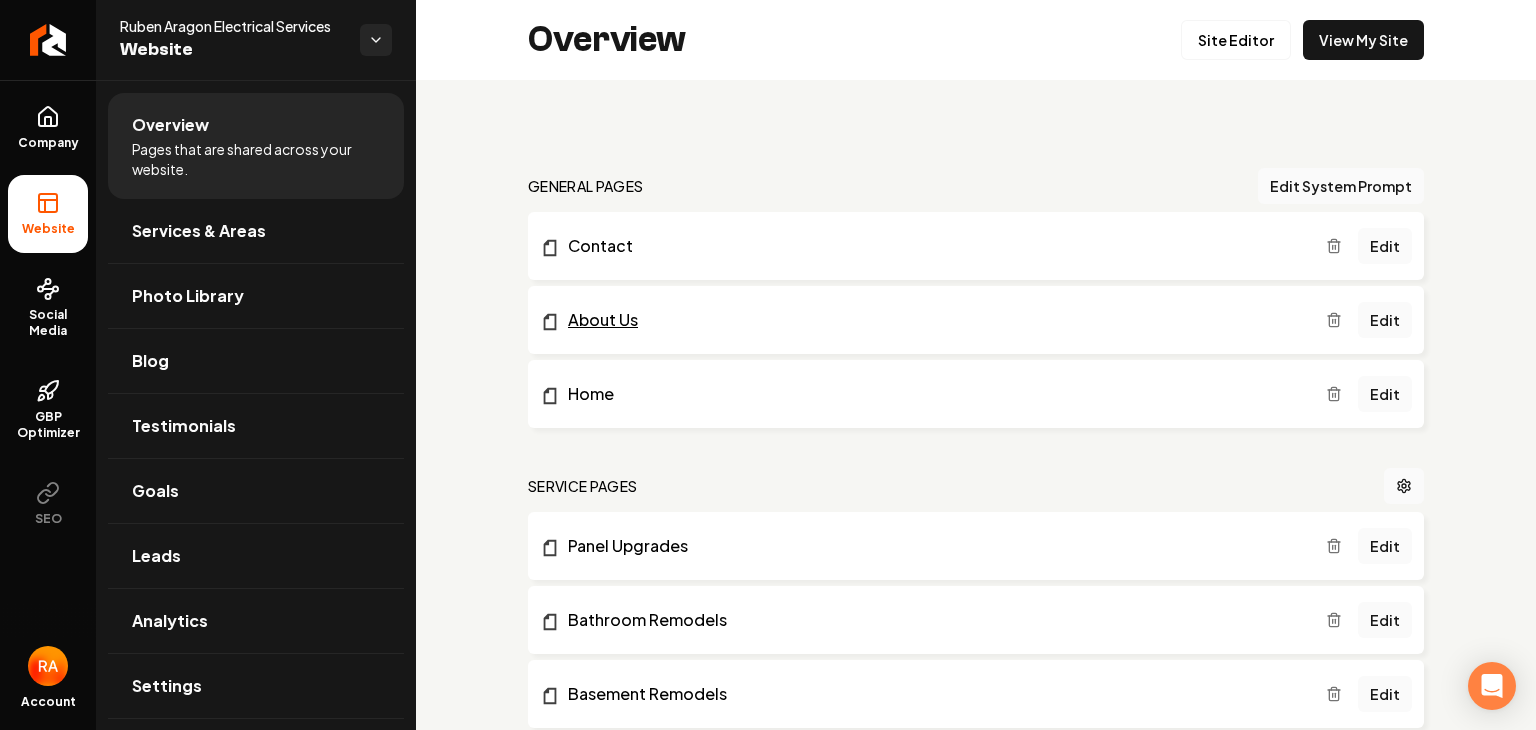 click on "About Us" at bounding box center [933, 320] 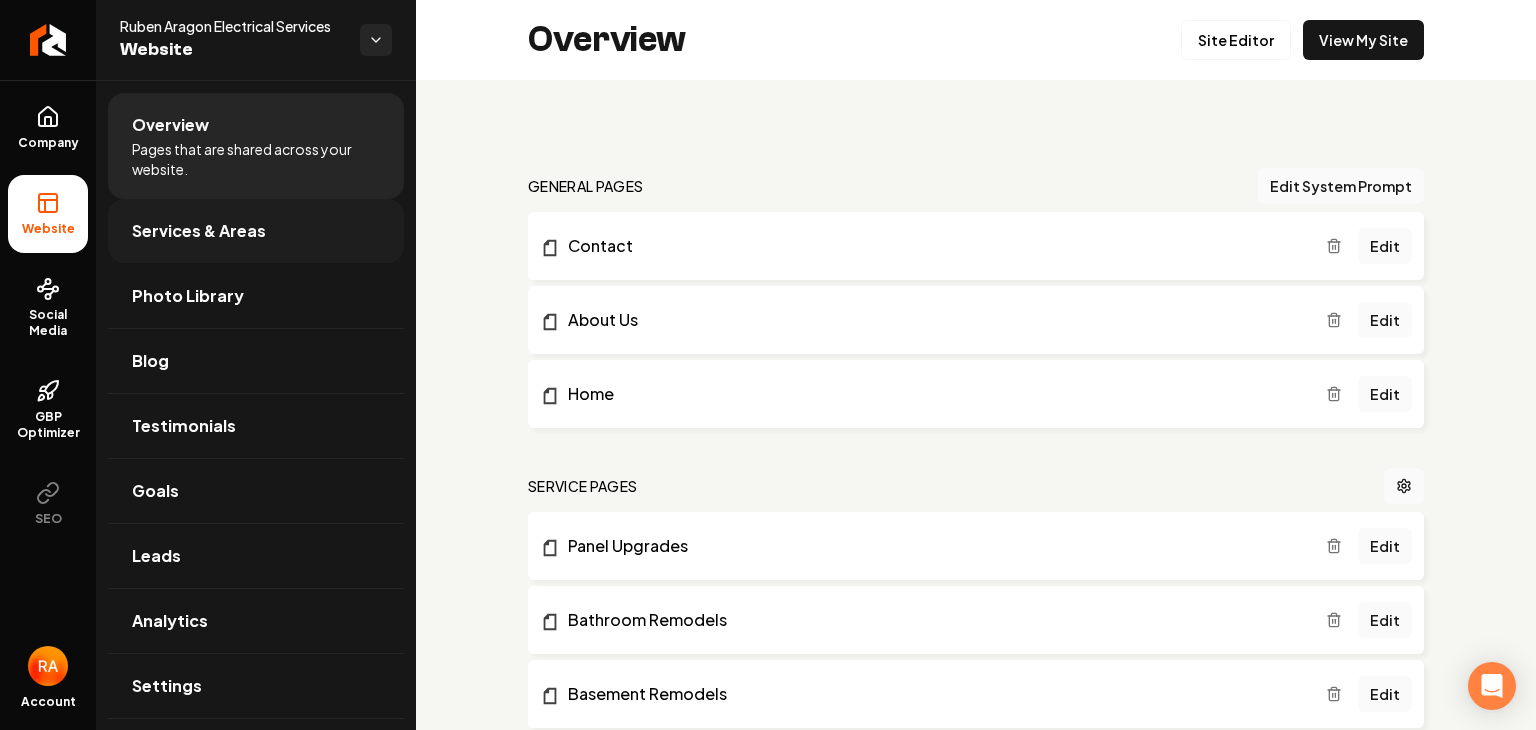 click on "Services & Areas" at bounding box center [199, 231] 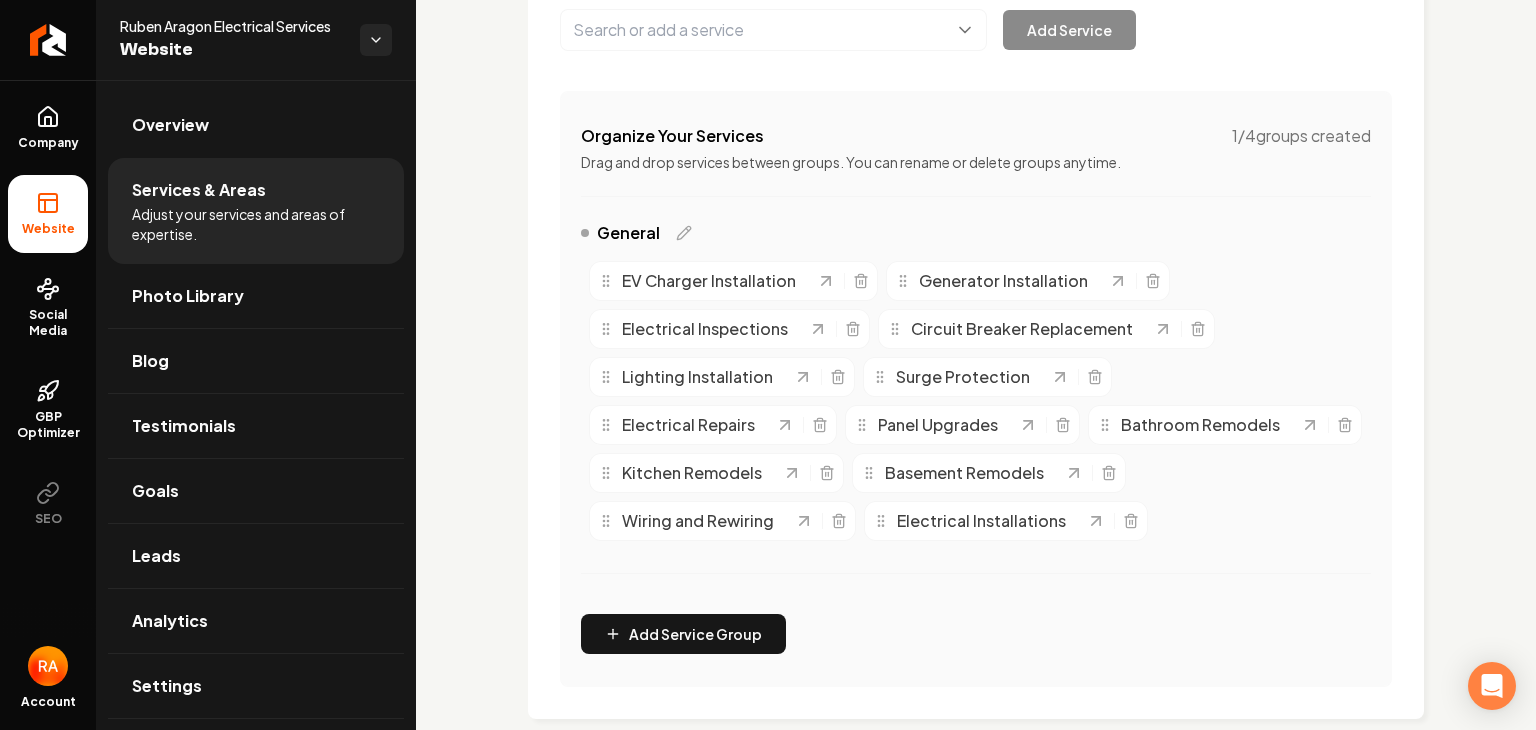 scroll, scrollTop: 320, scrollLeft: 0, axis: vertical 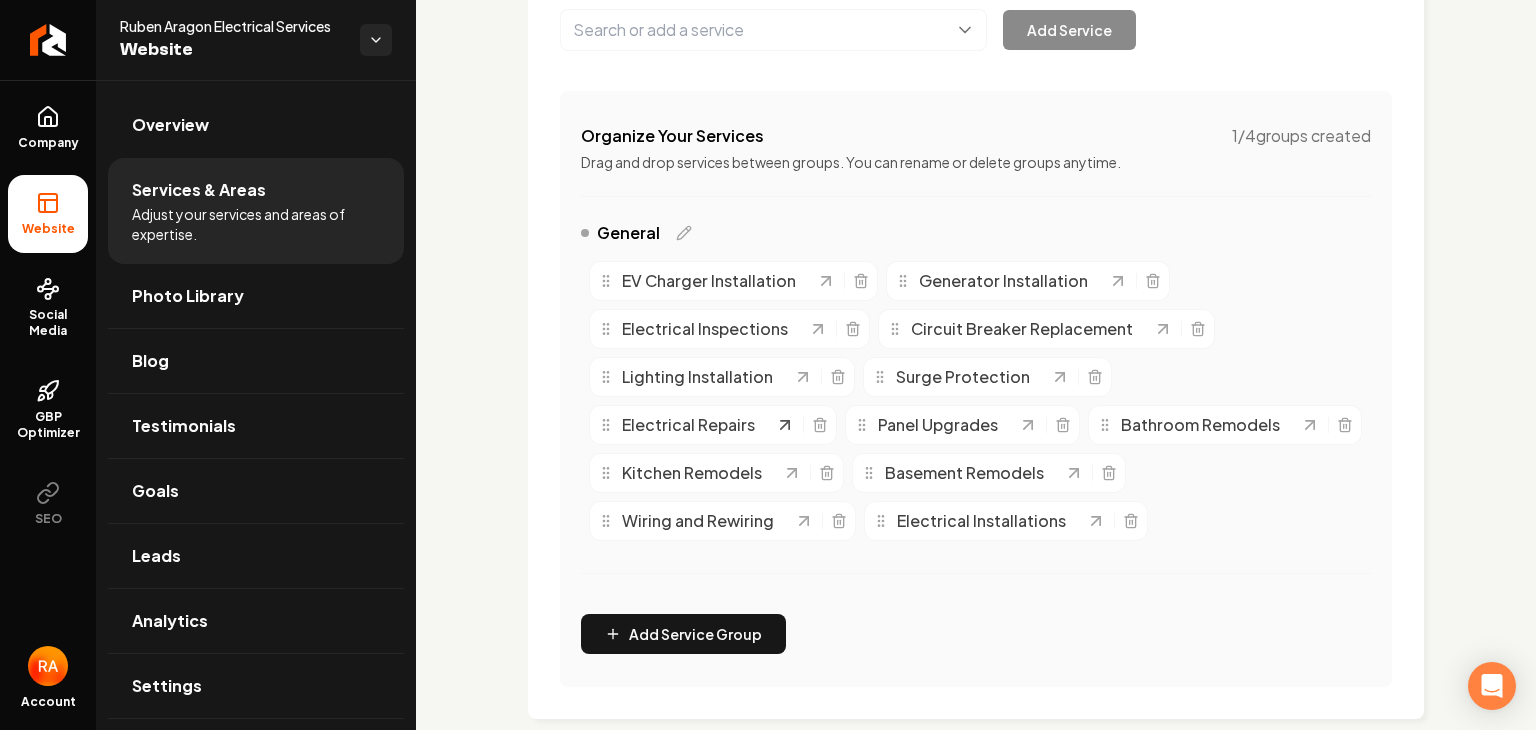 click 